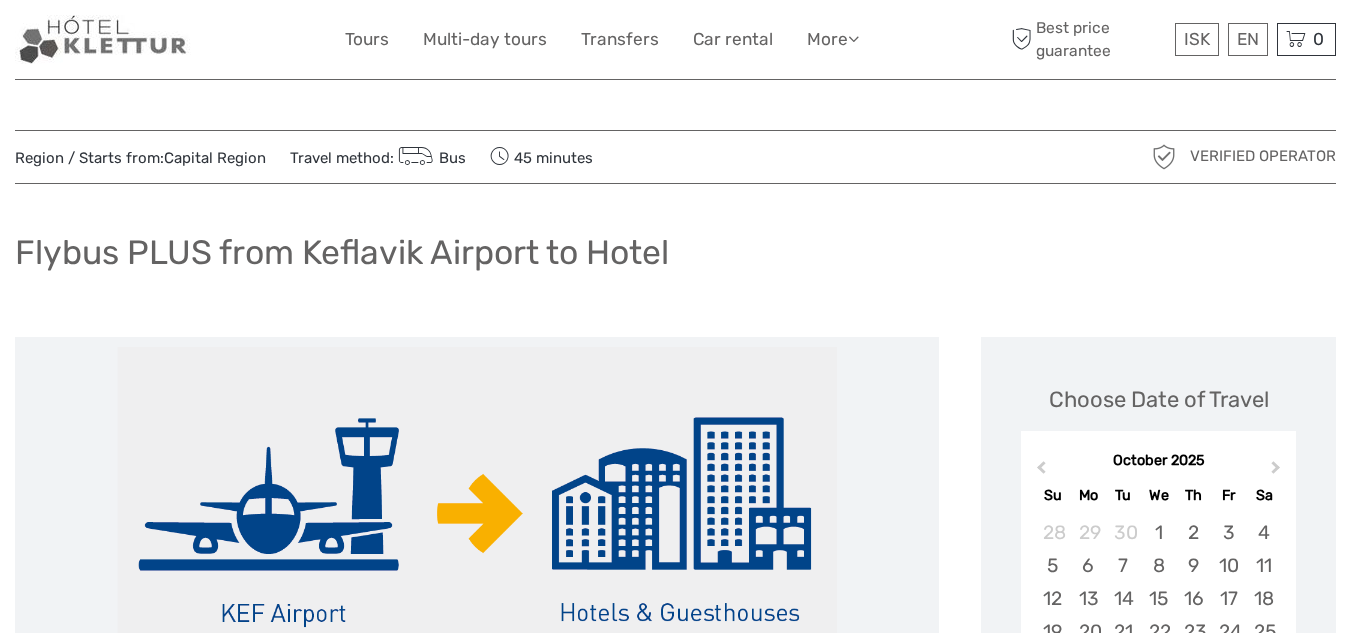 scroll, scrollTop: 185, scrollLeft: 0, axis: vertical 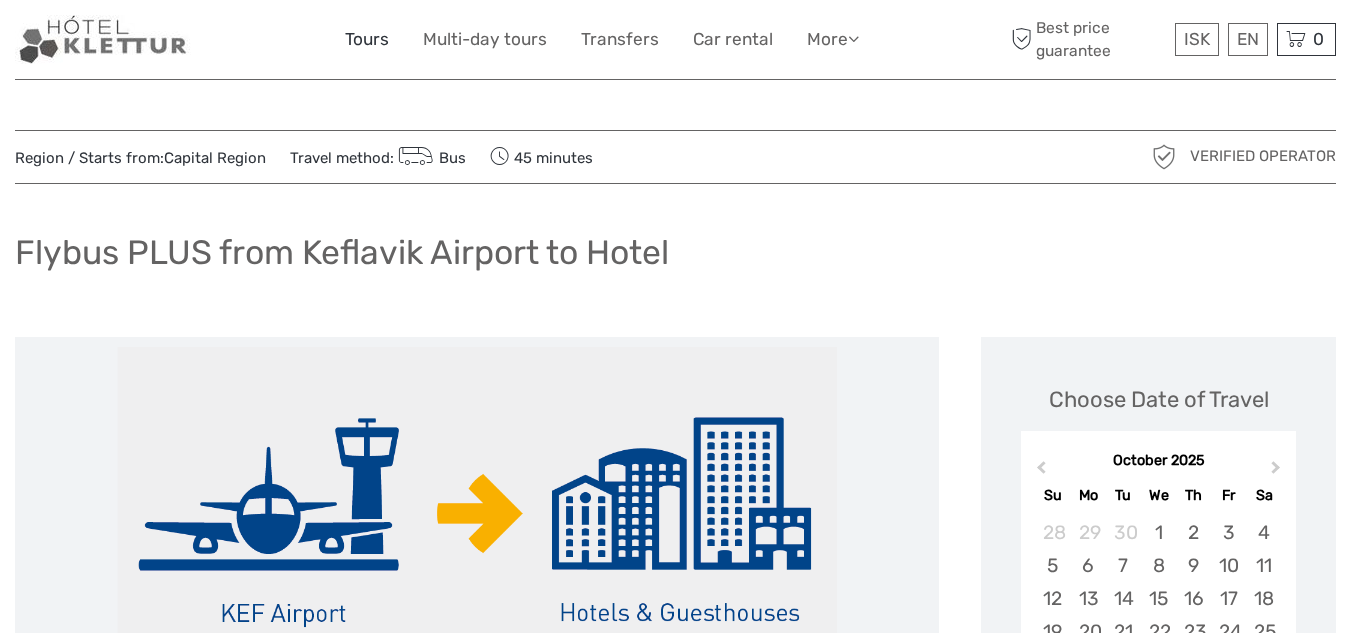 click on "Tours" at bounding box center [367, 39] 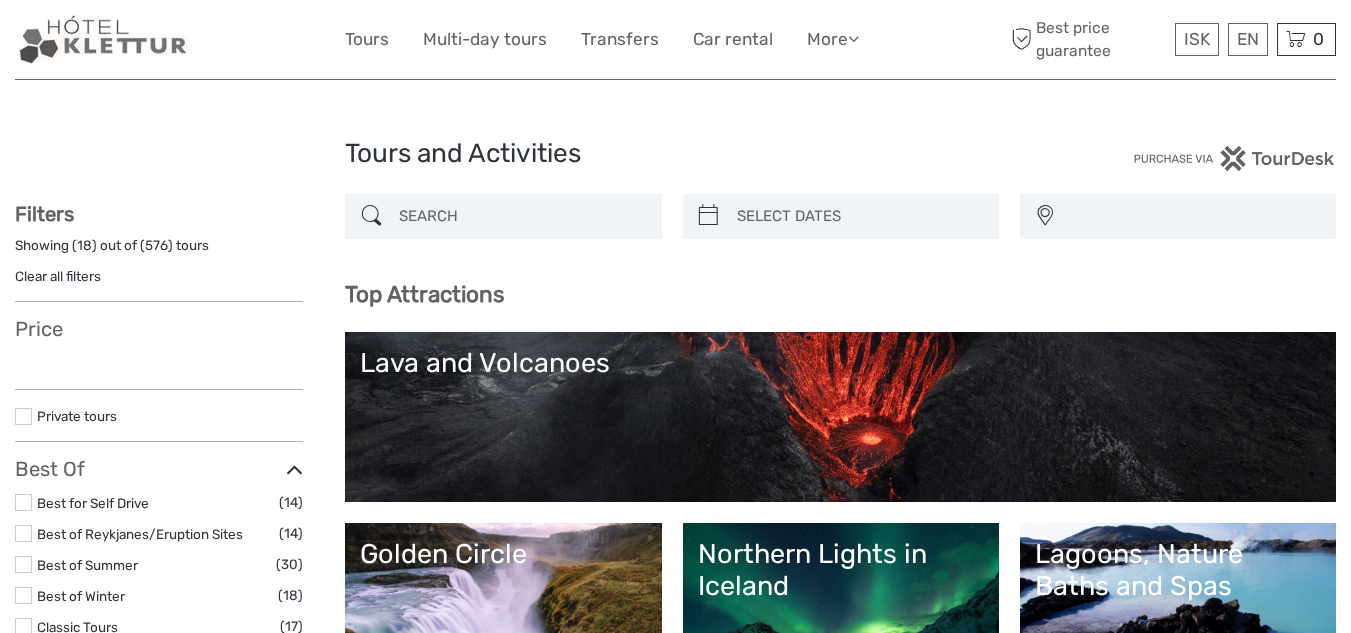 select 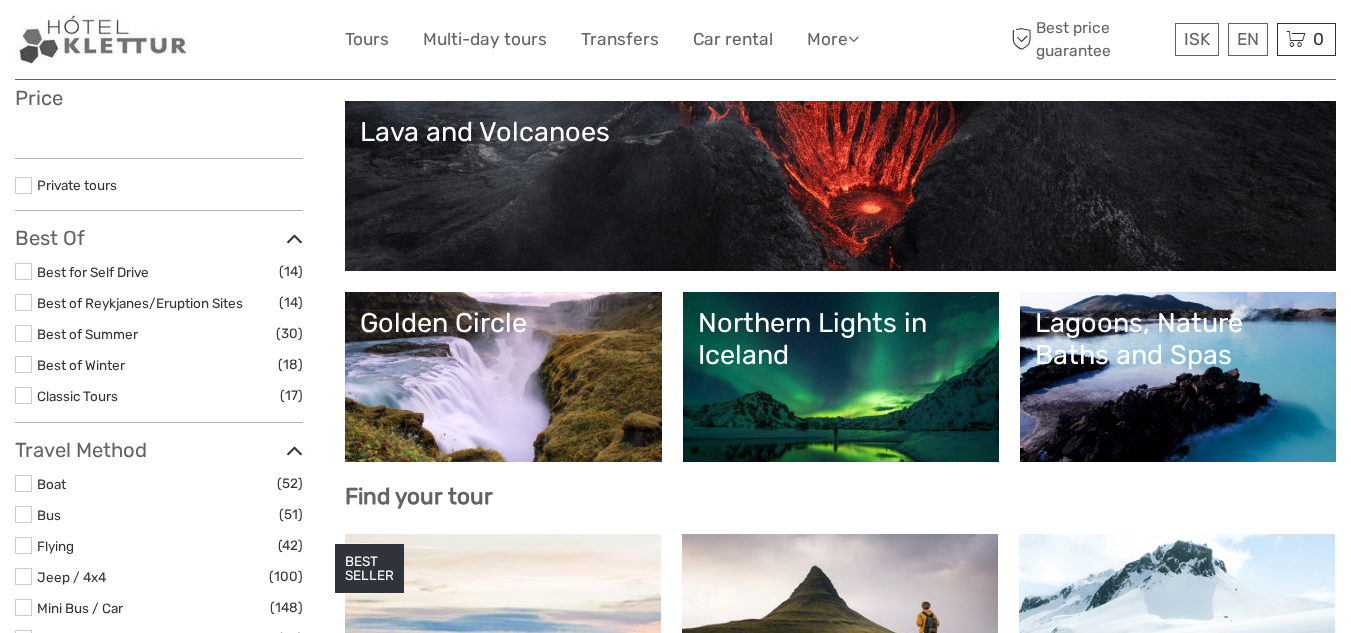 scroll, scrollTop: 283, scrollLeft: 0, axis: vertical 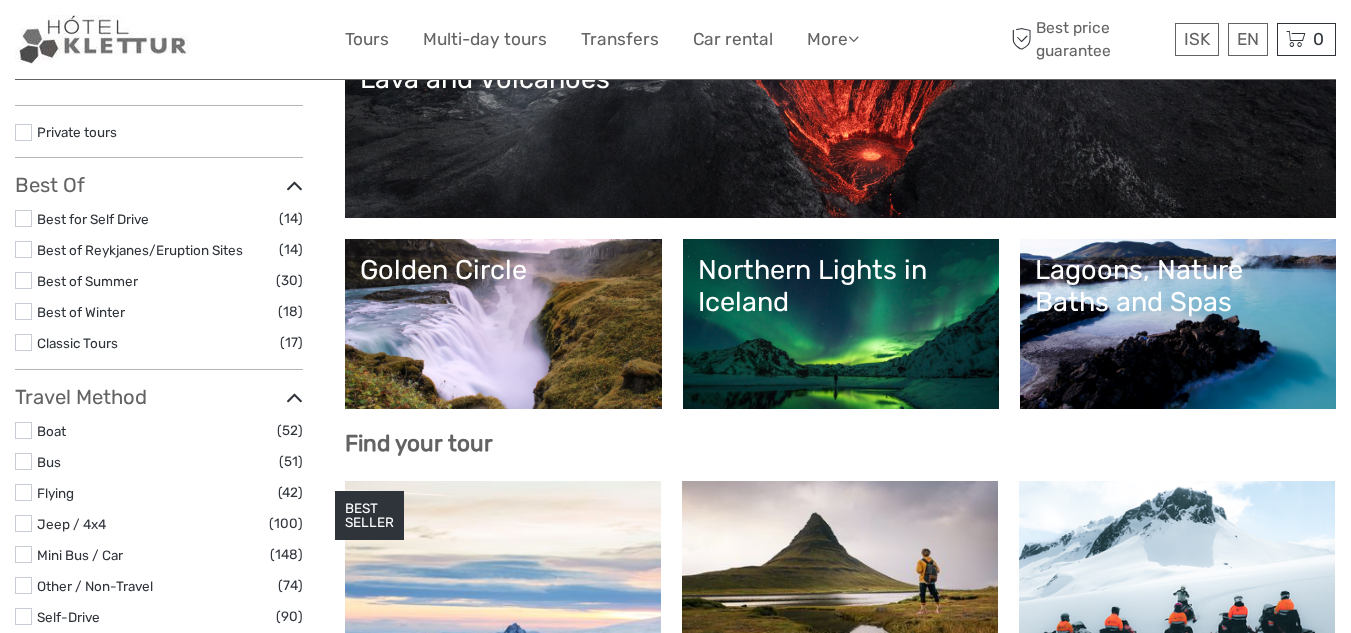 select 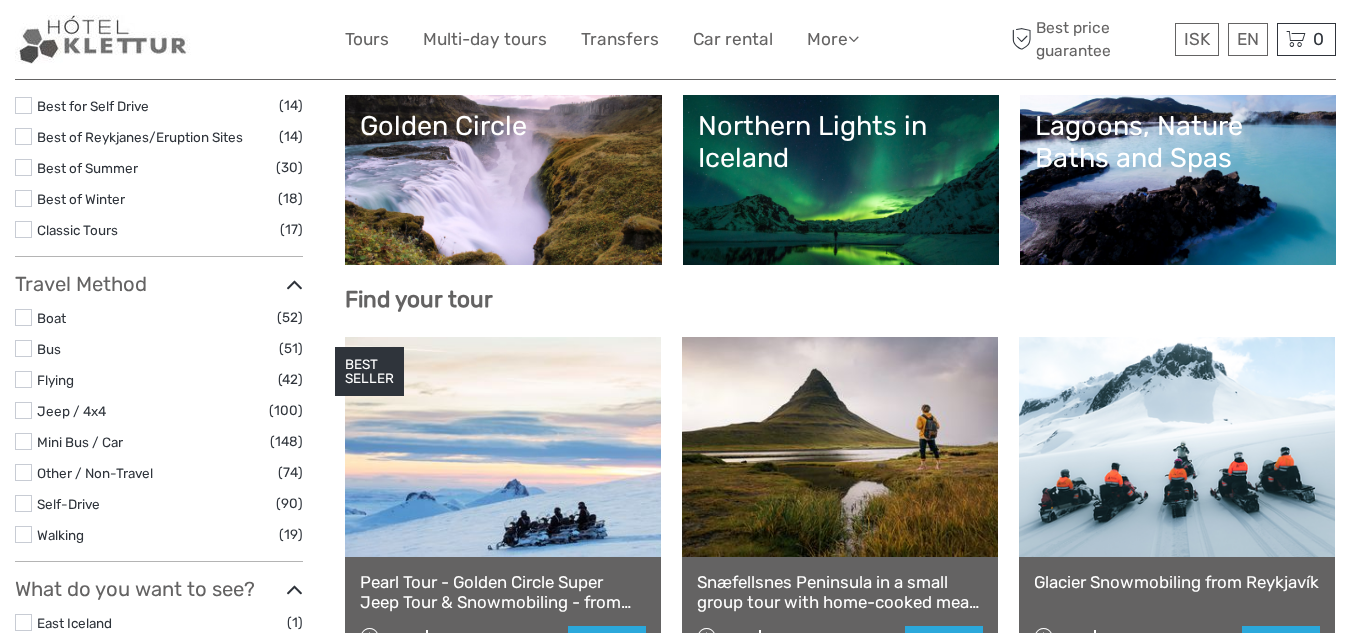 scroll, scrollTop: 0, scrollLeft: 0, axis: both 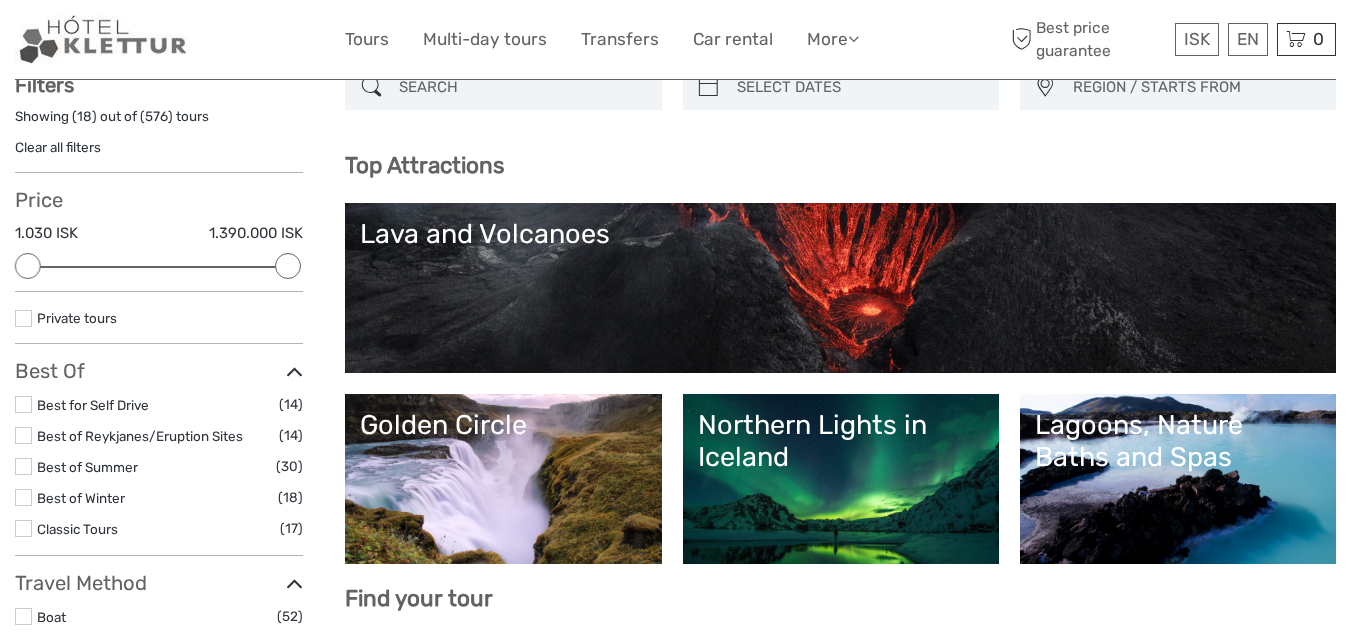 click on "Lava and Volcanoes" at bounding box center [840, 288] 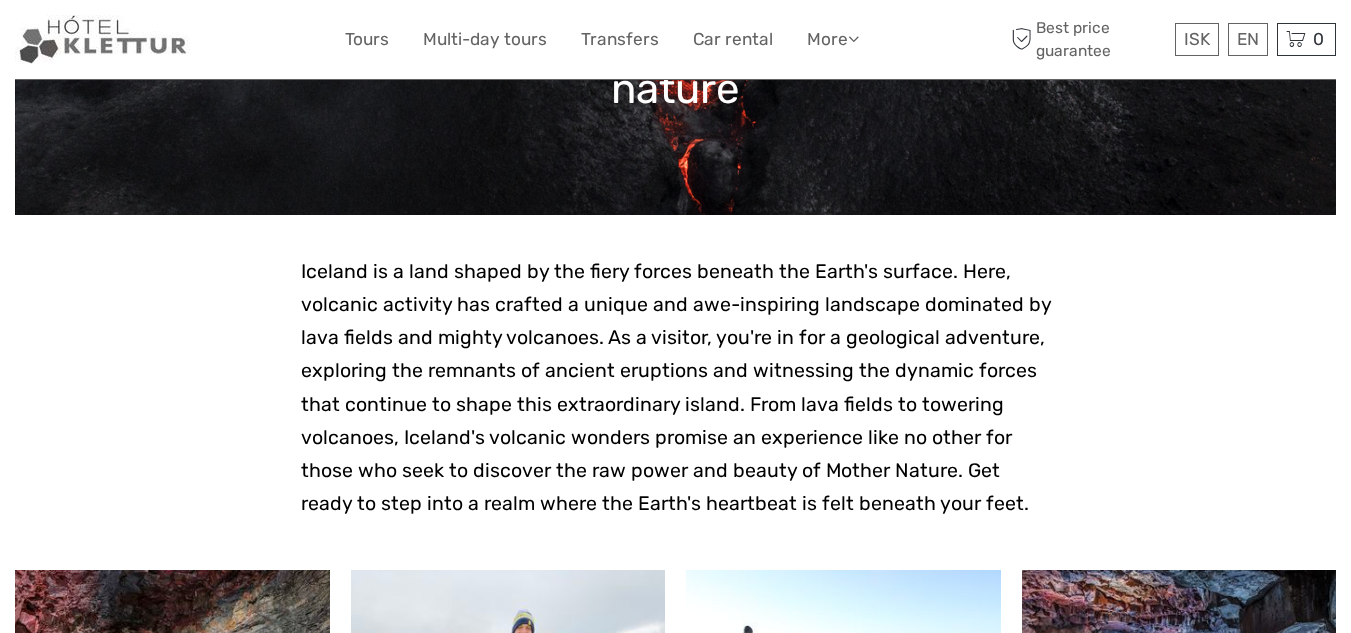 scroll, scrollTop: 332, scrollLeft: 0, axis: vertical 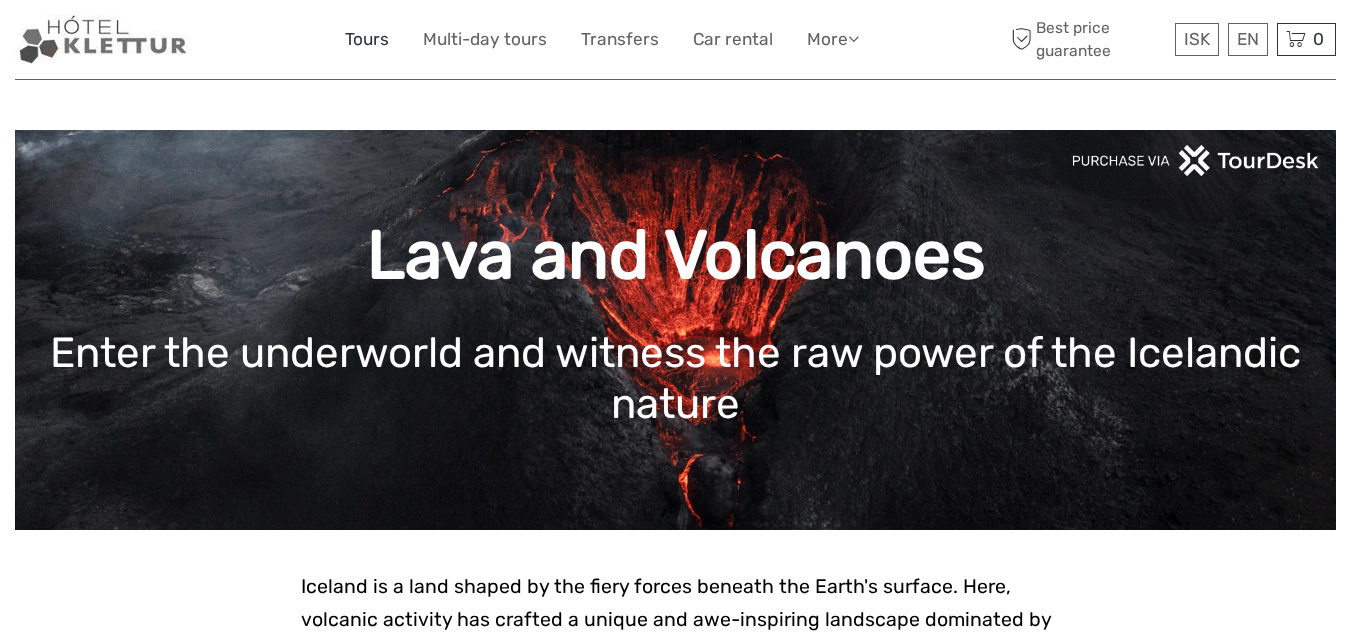 drag, startPoint x: 372, startPoint y: 35, endPoint x: 352, endPoint y: 37, distance: 20.09975 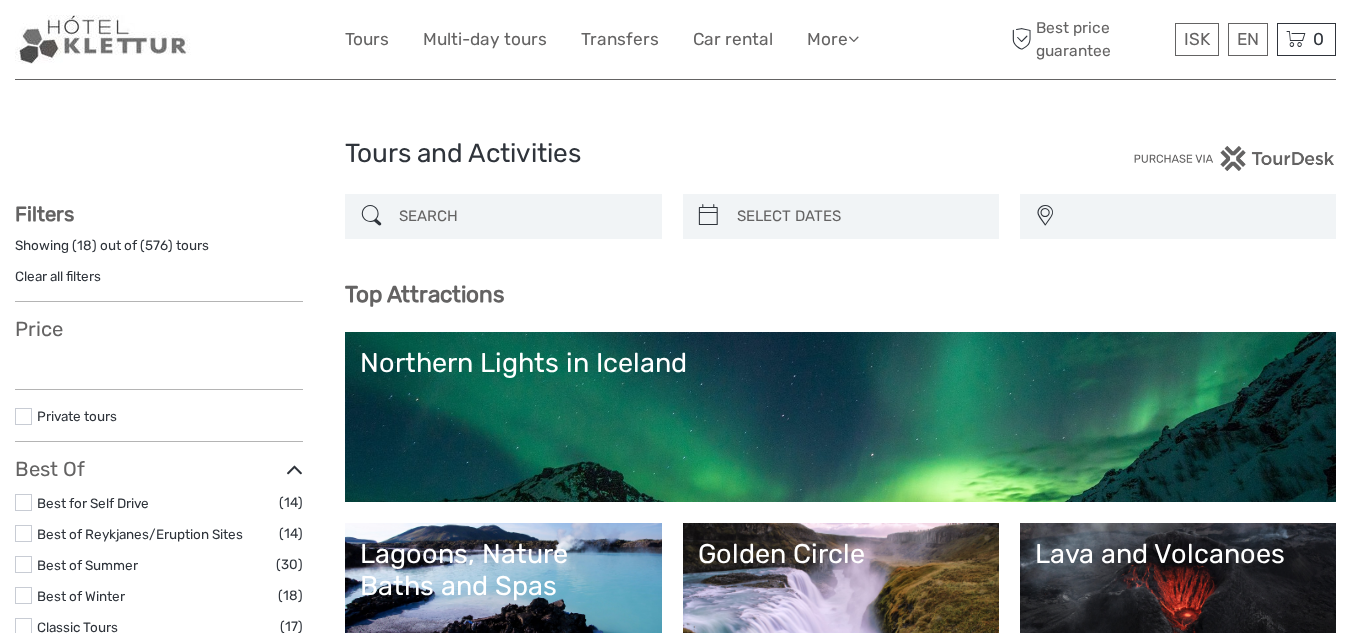 select 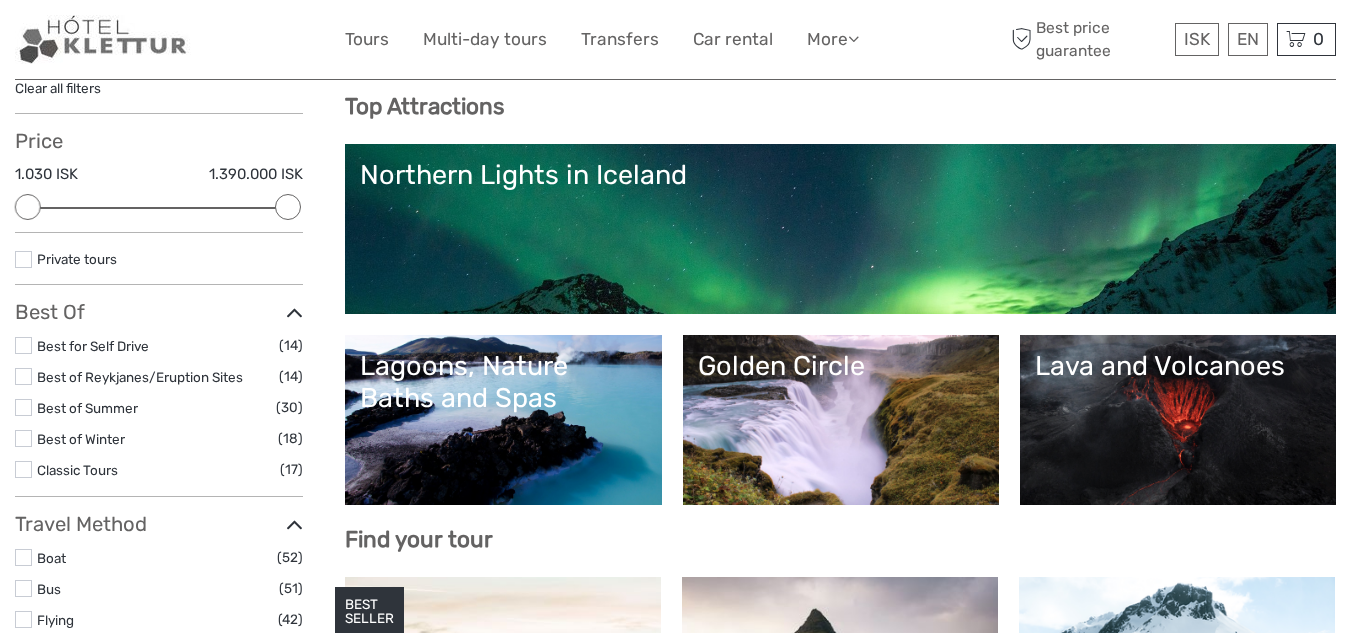 scroll, scrollTop: 217, scrollLeft: 0, axis: vertical 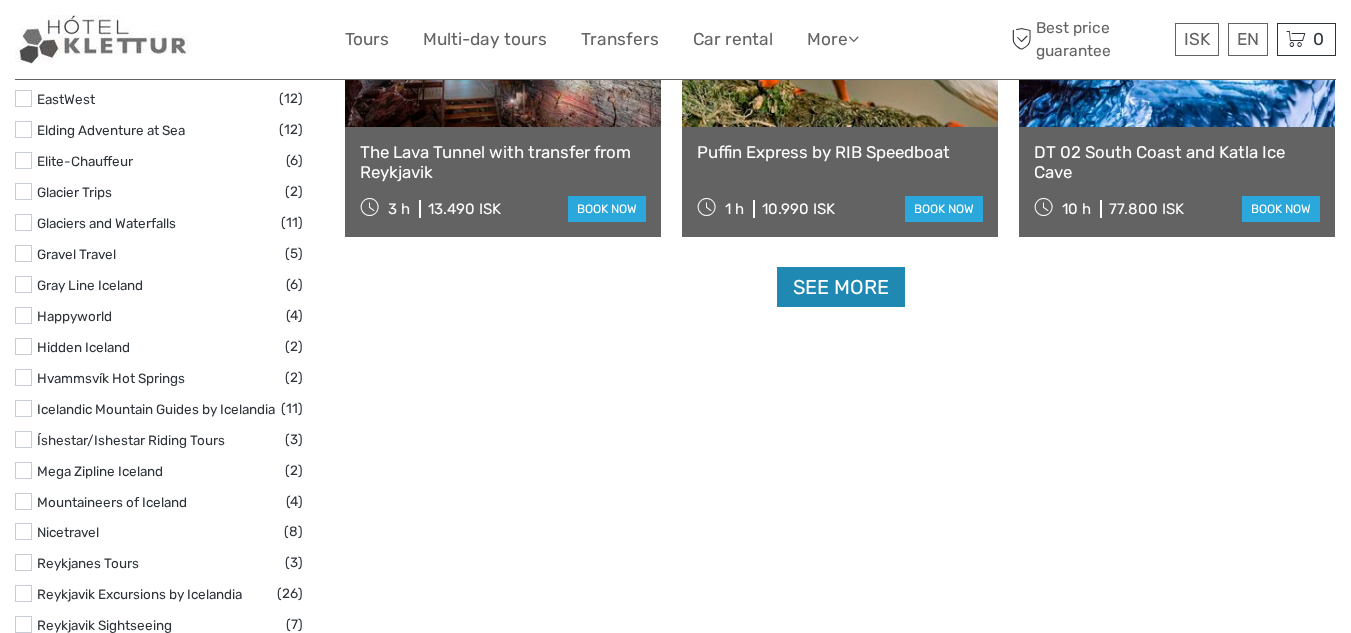 click on "See more" at bounding box center [841, 287] 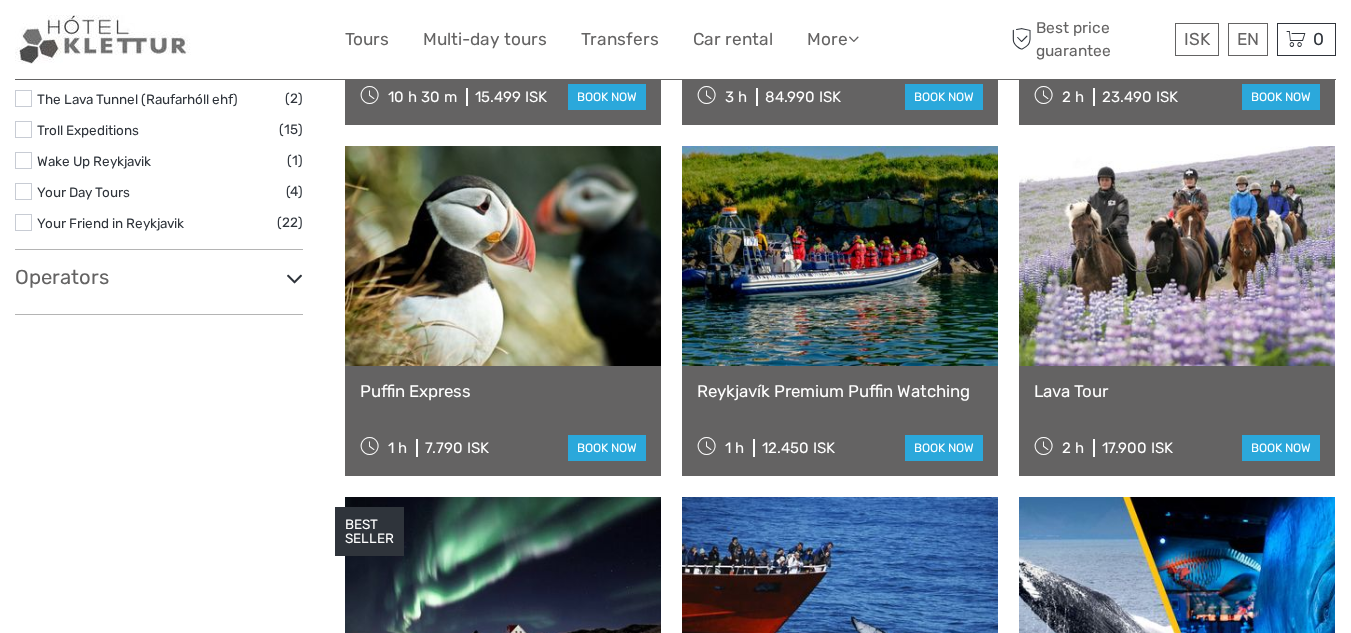 scroll, scrollTop: 3295, scrollLeft: 0, axis: vertical 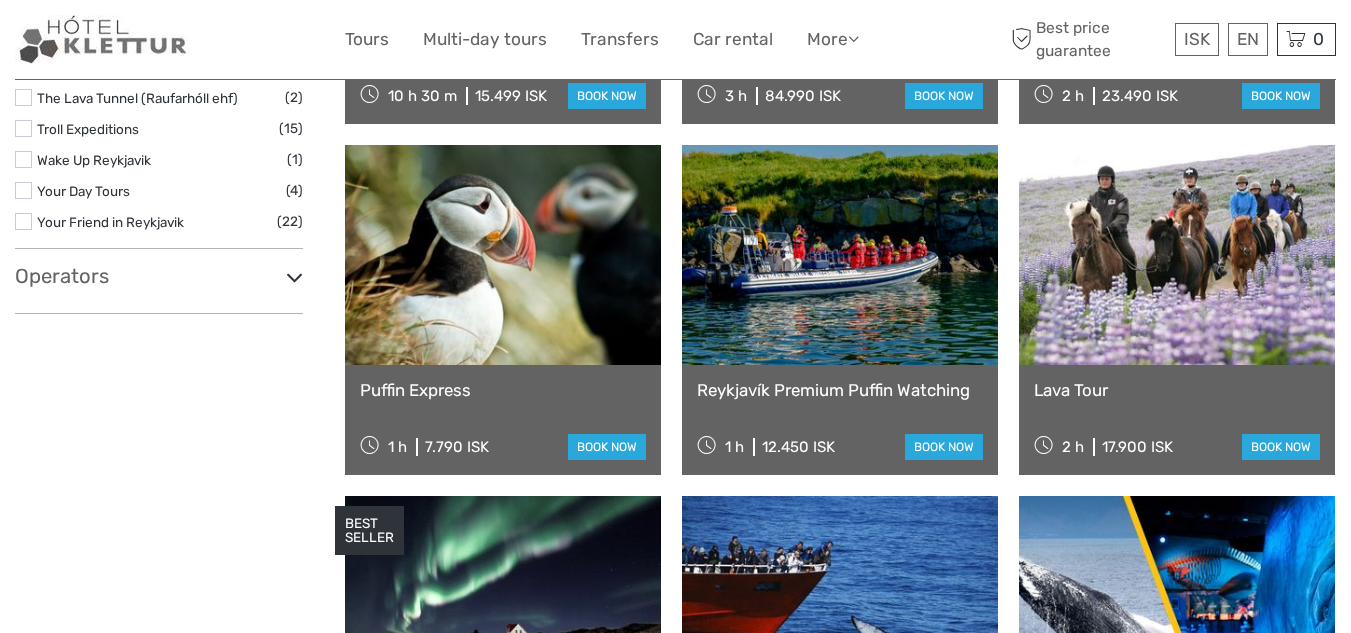 click at bounding box center [1177, 255] 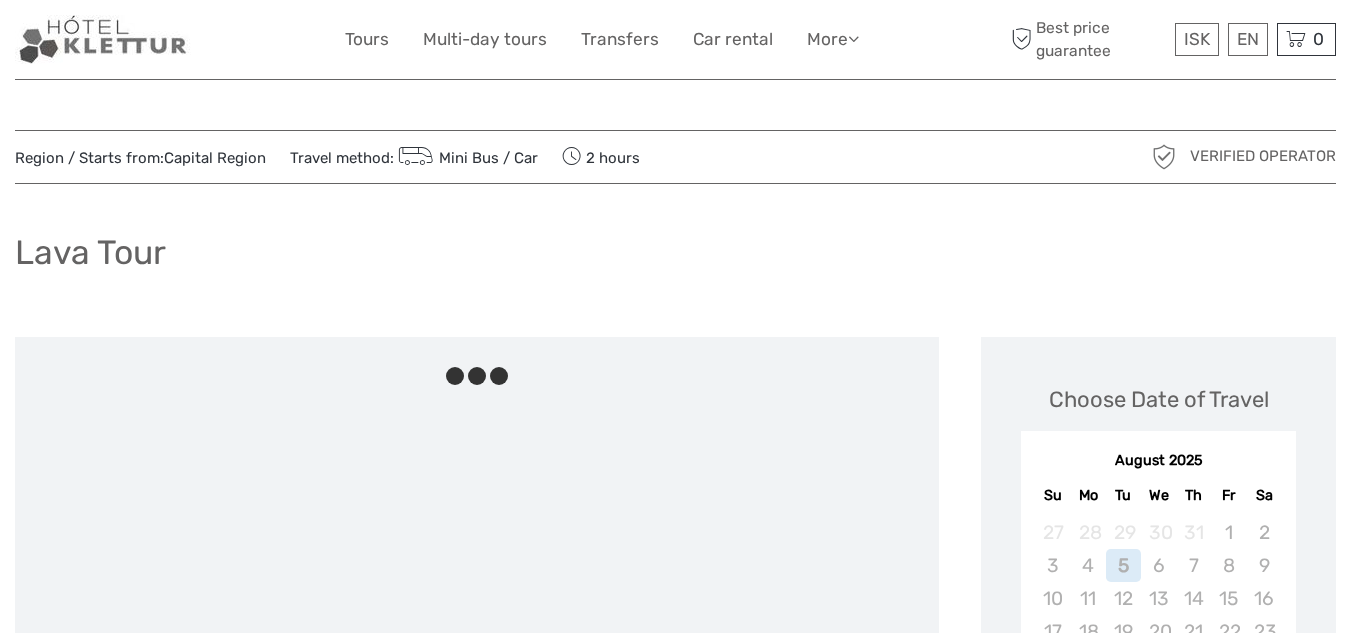 scroll, scrollTop: 0, scrollLeft: 0, axis: both 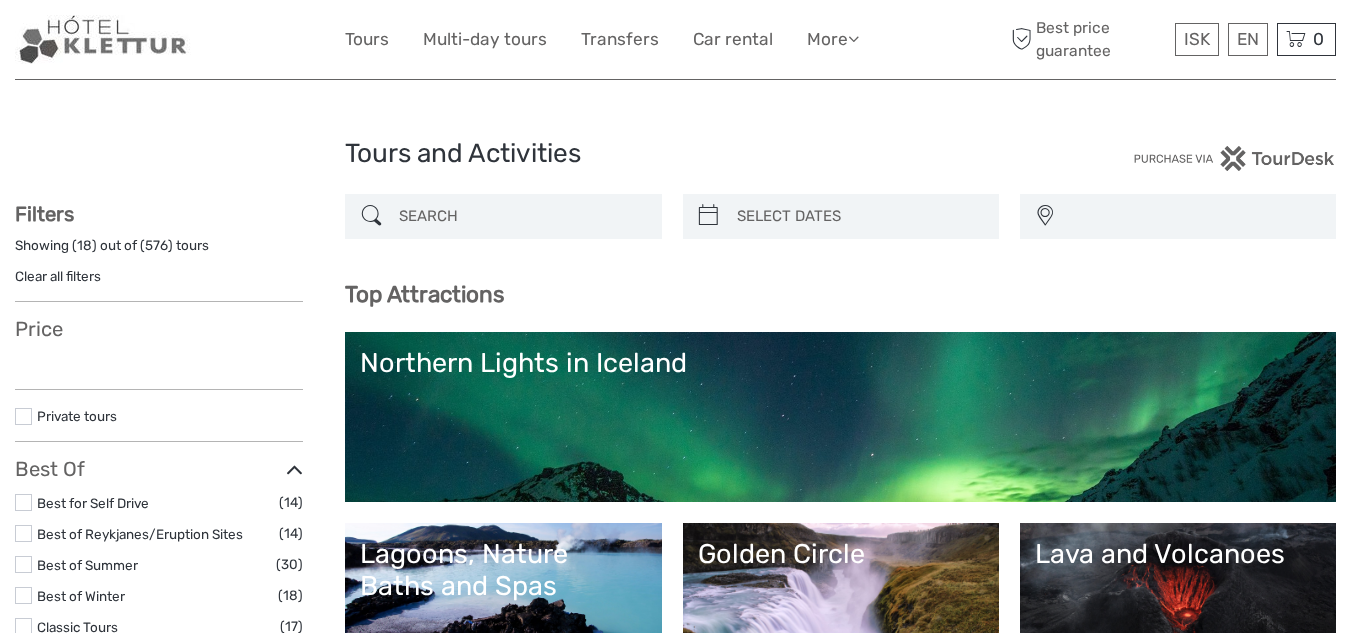 select 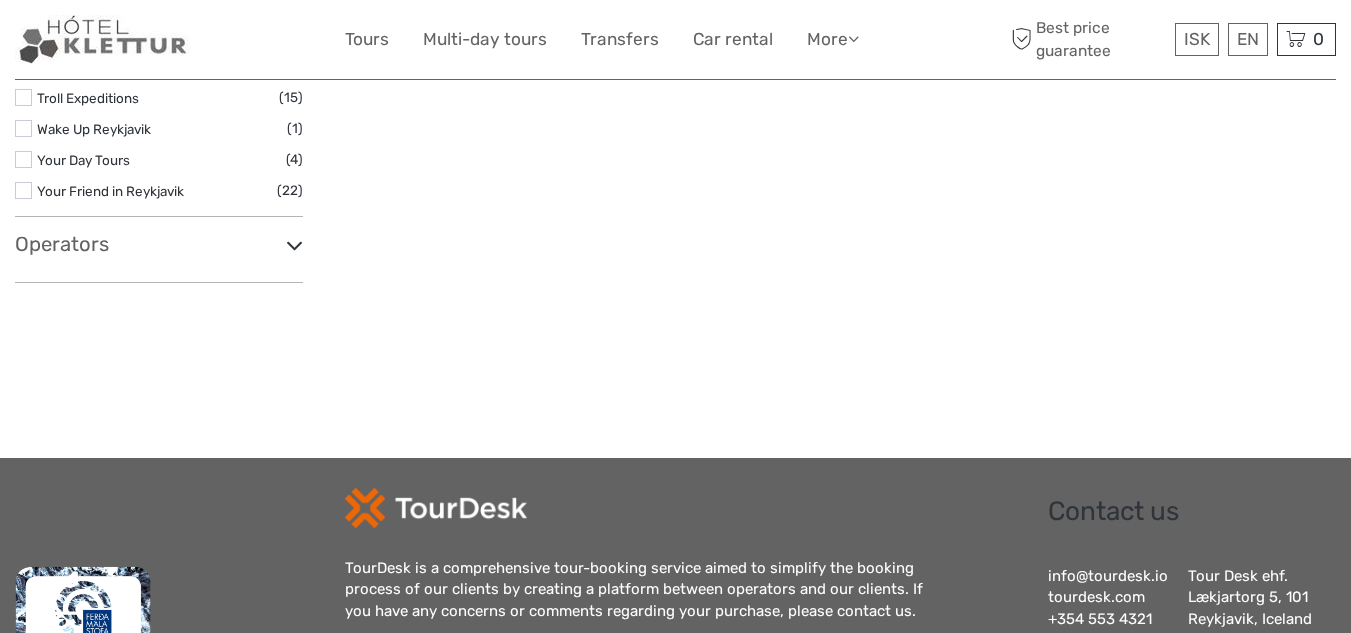 select 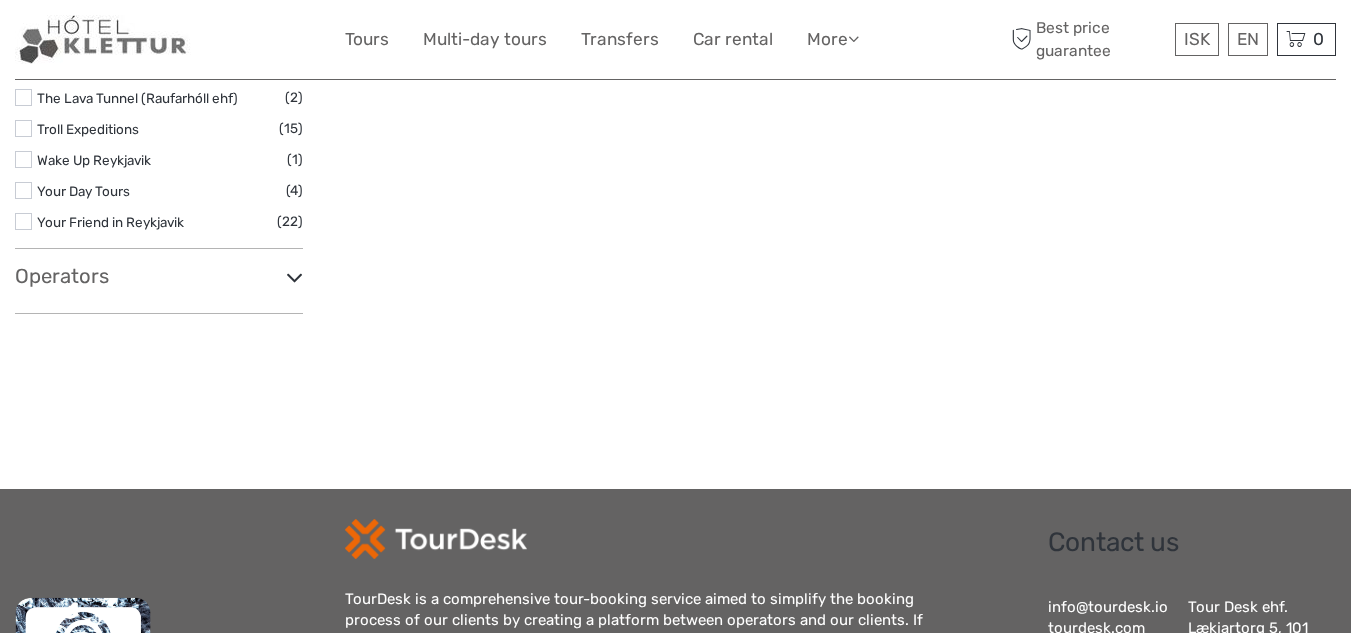 scroll, scrollTop: 0, scrollLeft: 0, axis: both 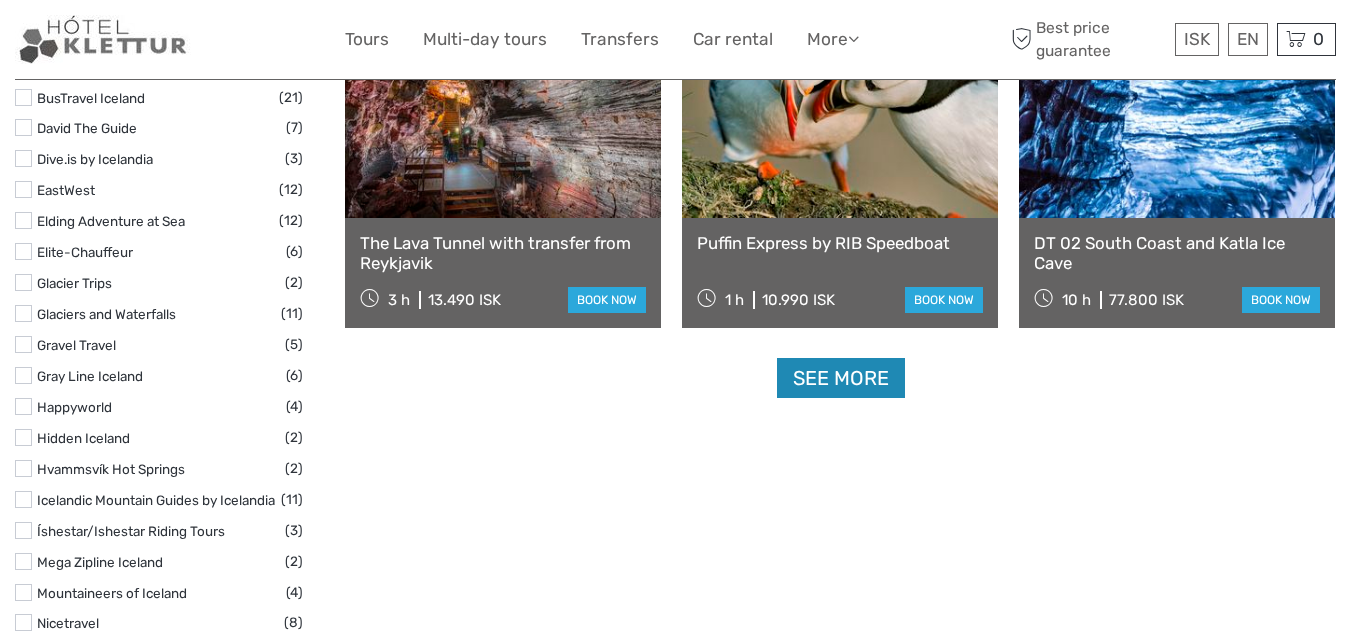 click on "See more" at bounding box center [841, 378] 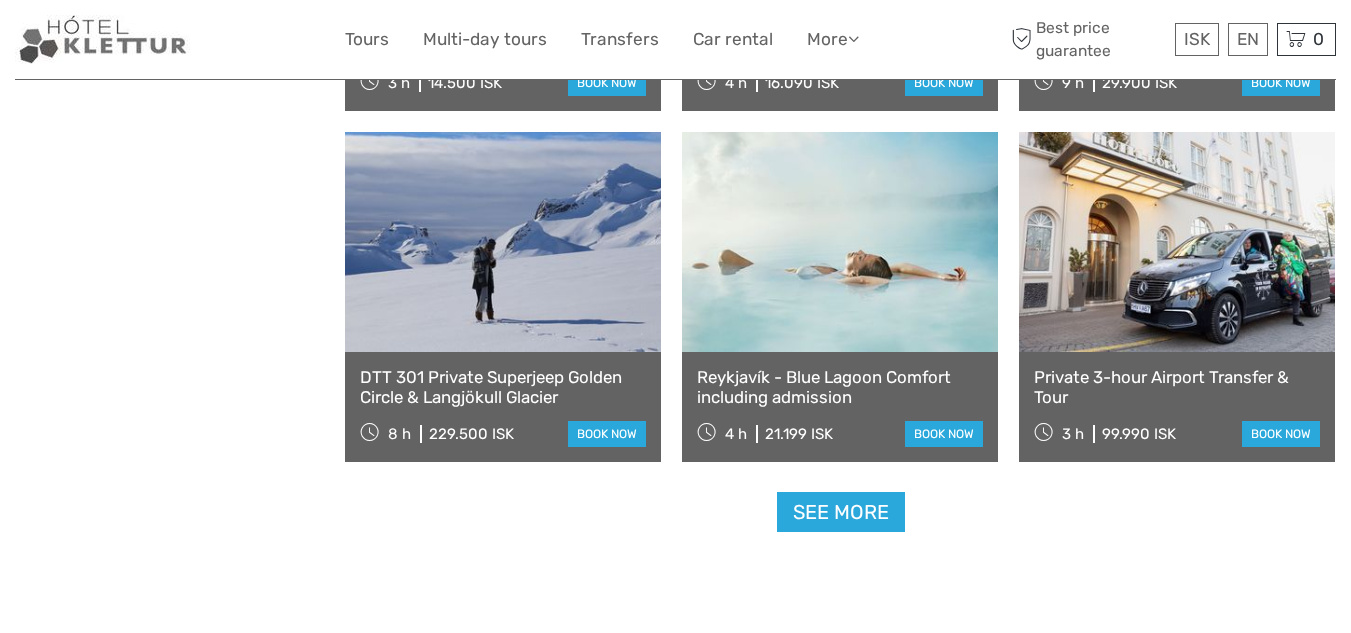 scroll, scrollTop: 4011, scrollLeft: 0, axis: vertical 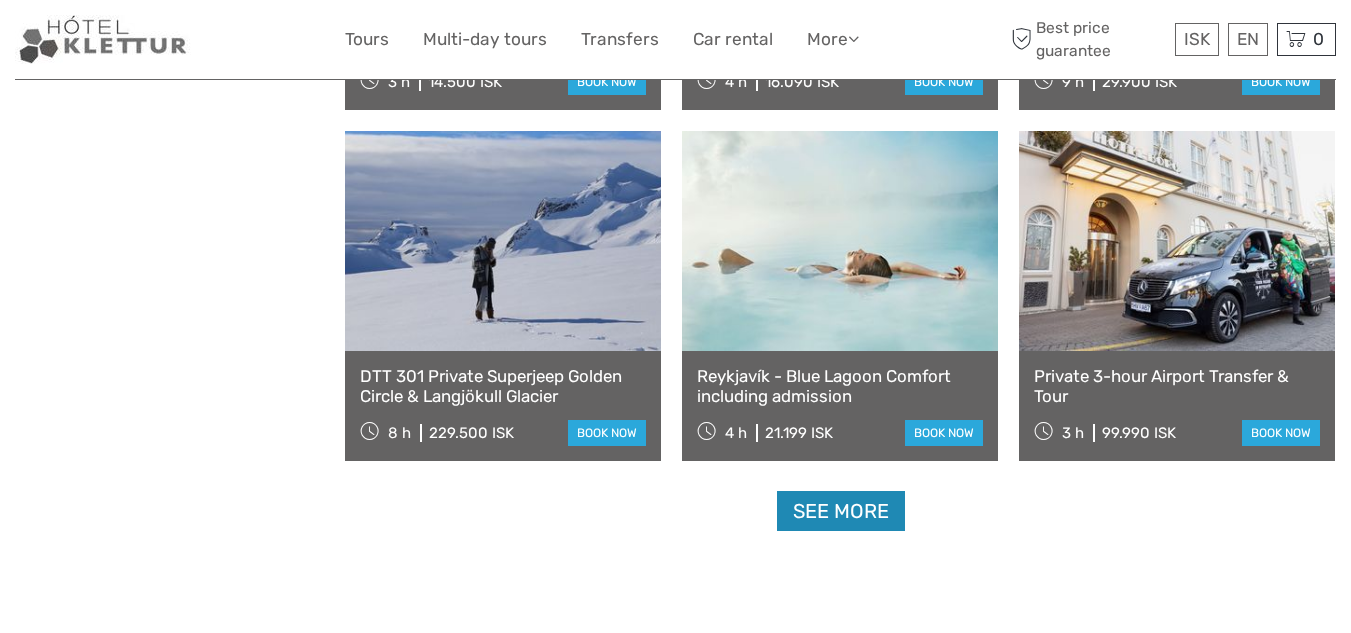 click on "See more" at bounding box center (841, 511) 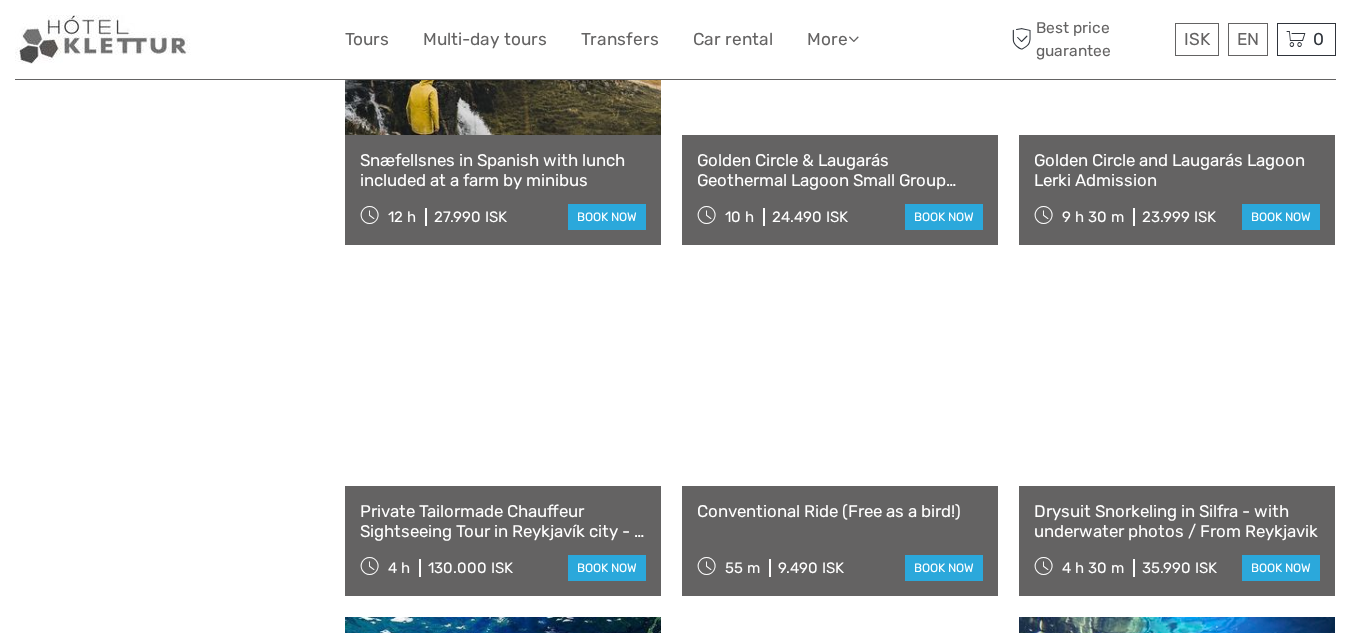 scroll, scrollTop: 4579, scrollLeft: 0, axis: vertical 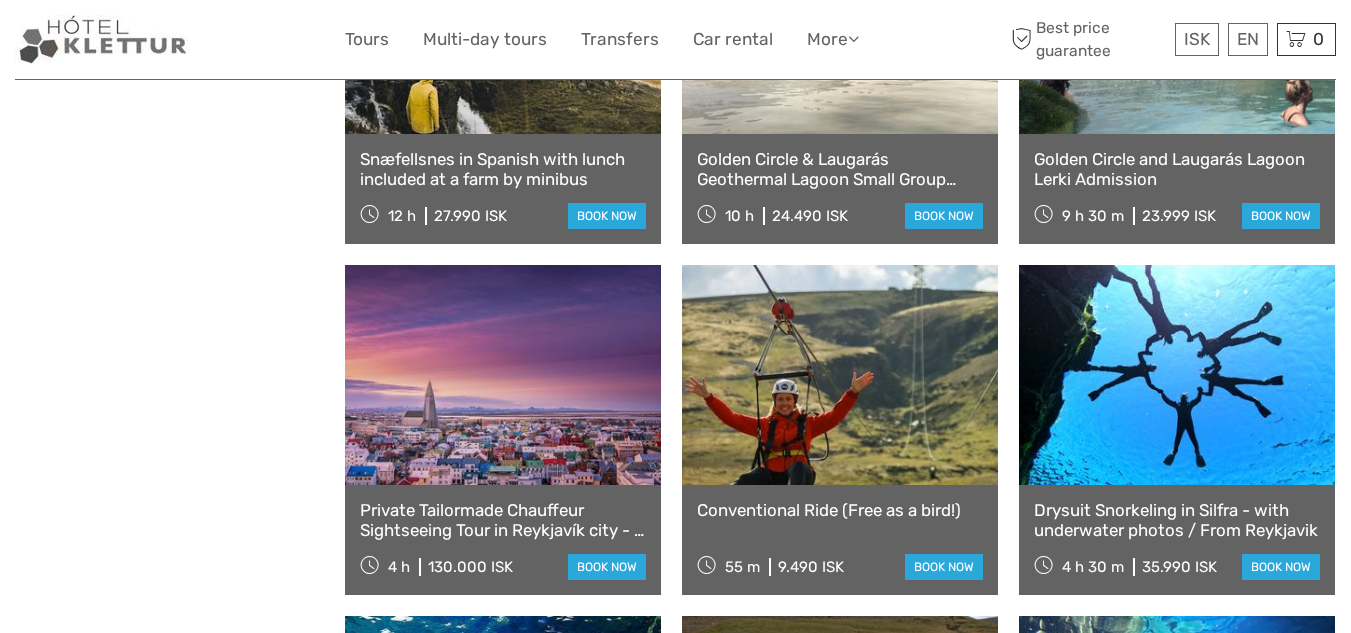 click at bounding box center [840, 375] 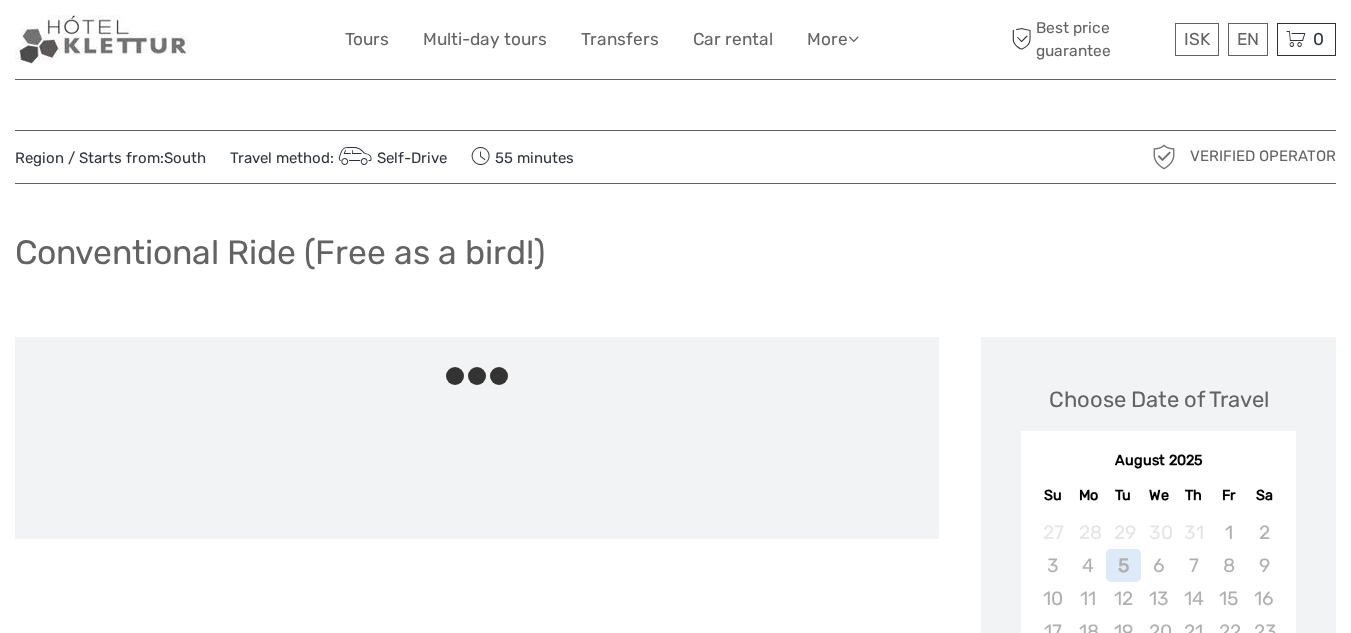 scroll, scrollTop: 0, scrollLeft: 0, axis: both 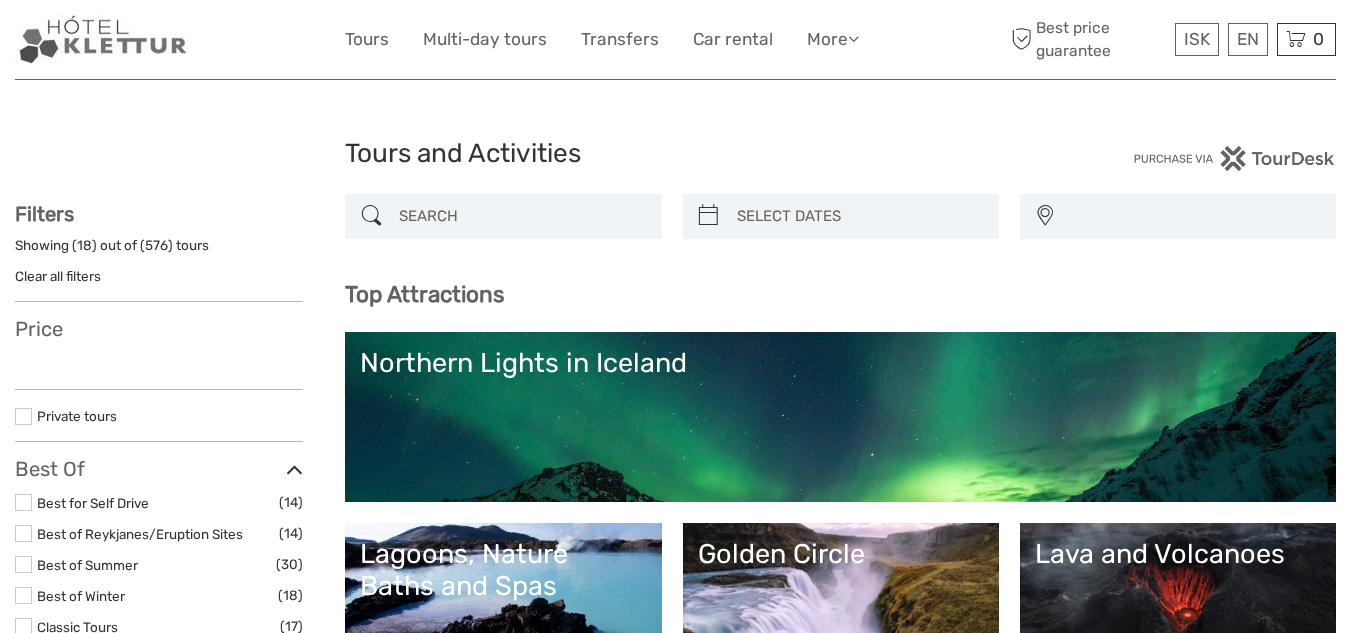 select 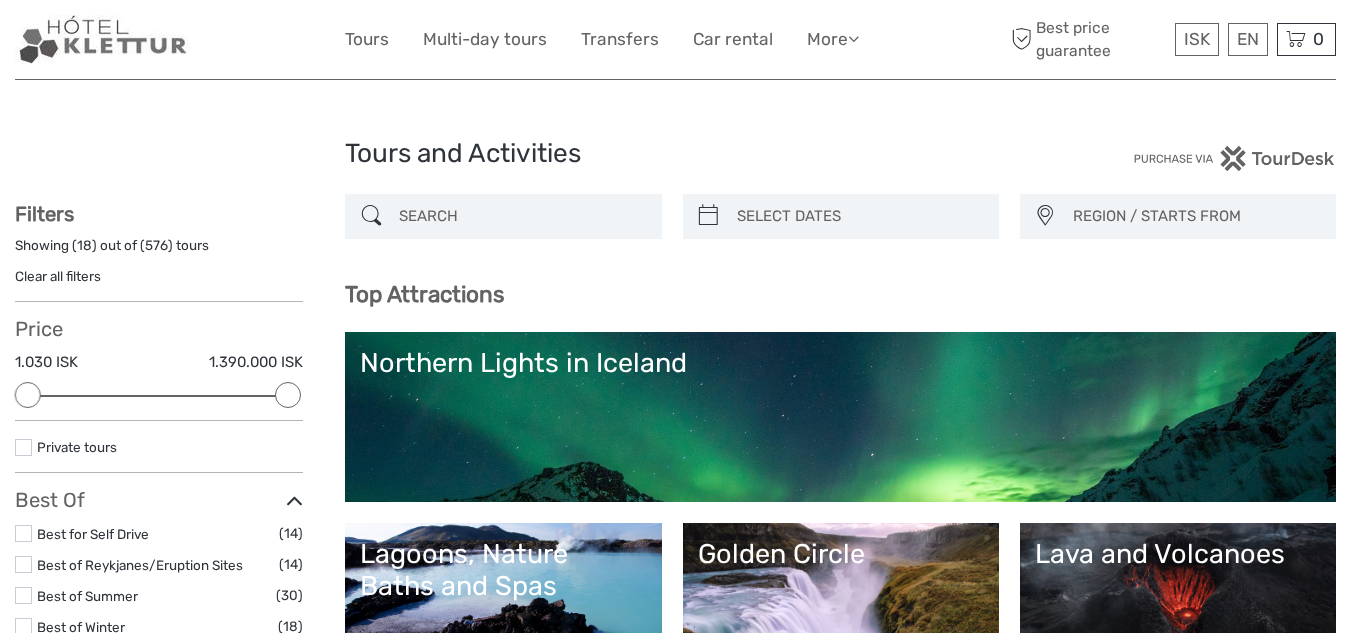 scroll, scrollTop: 3565, scrollLeft: 0, axis: vertical 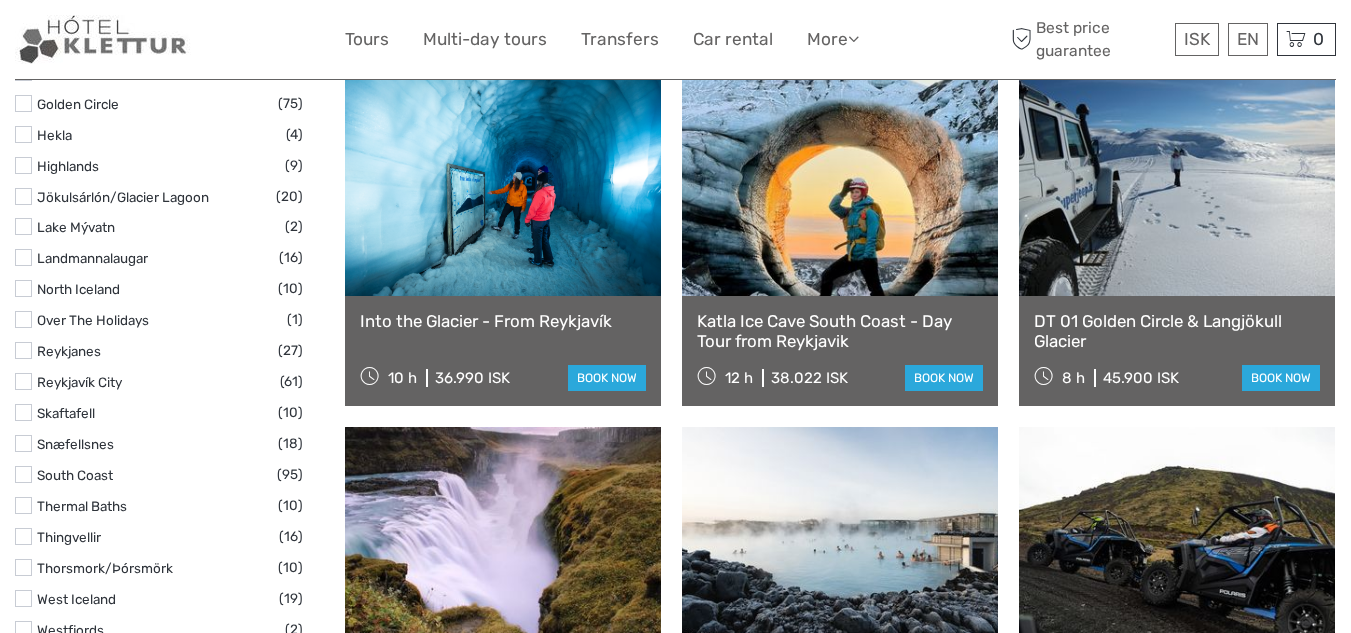 click at bounding box center [23, 381] 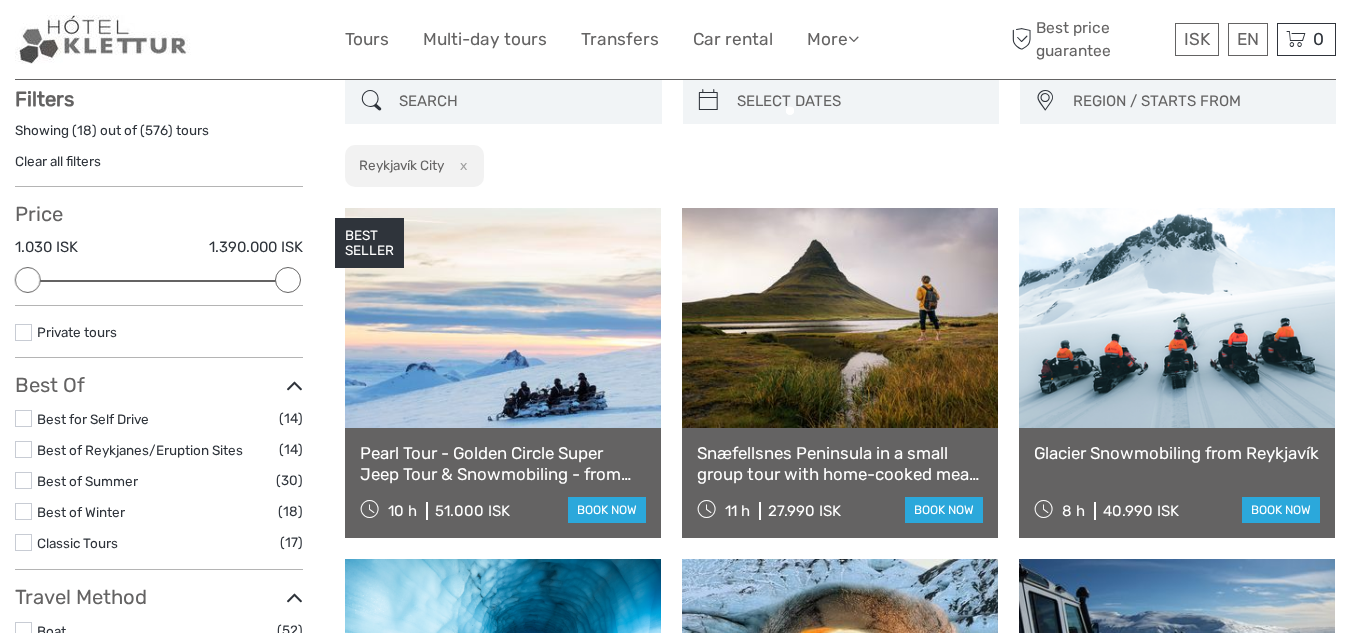 scroll, scrollTop: 114, scrollLeft: 0, axis: vertical 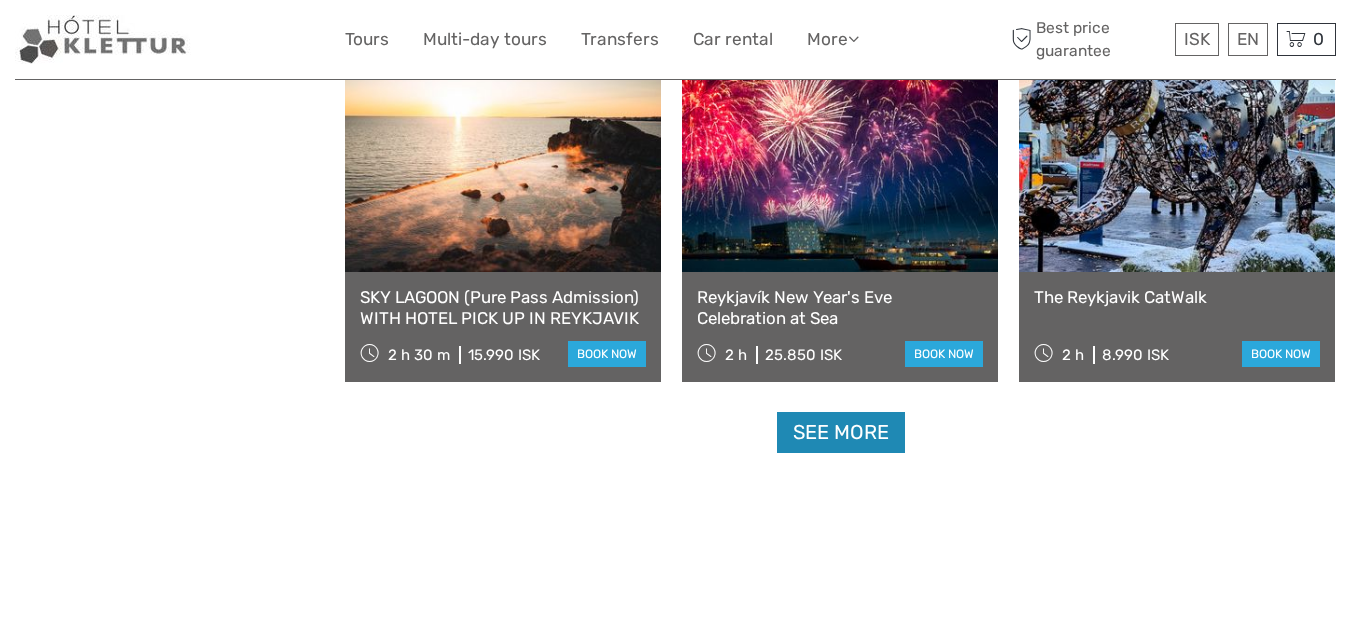 click on "See more" at bounding box center [841, 432] 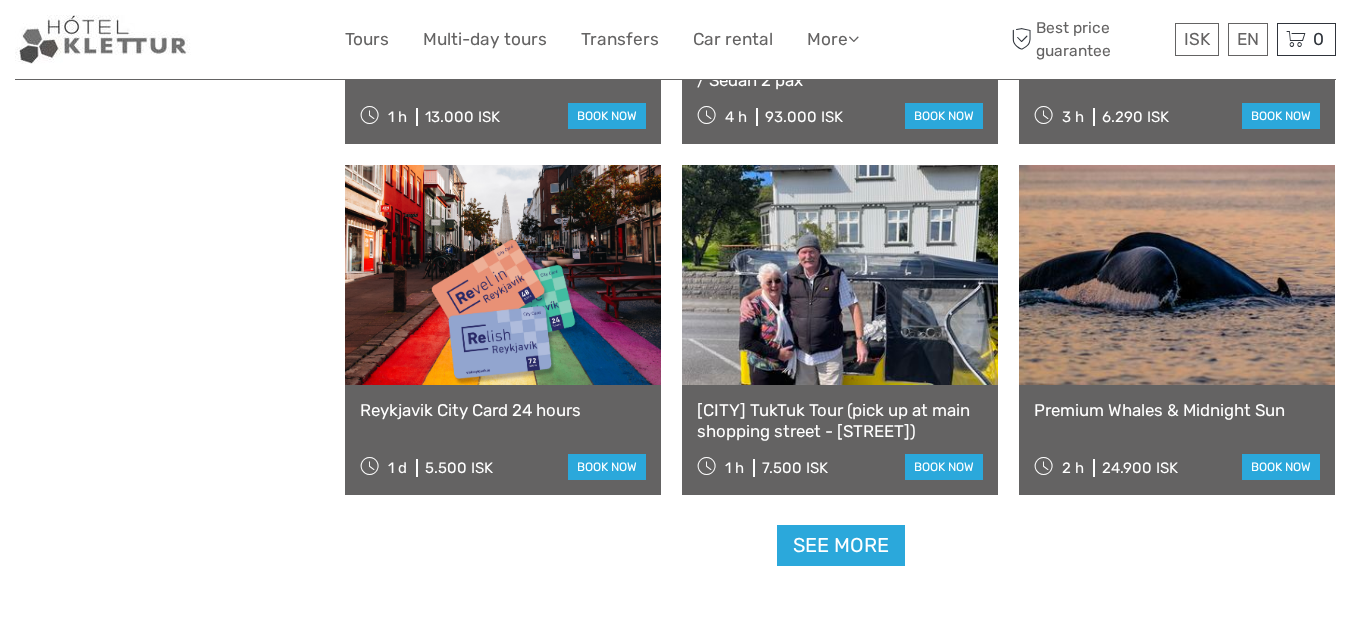 scroll, scrollTop: 4020, scrollLeft: 0, axis: vertical 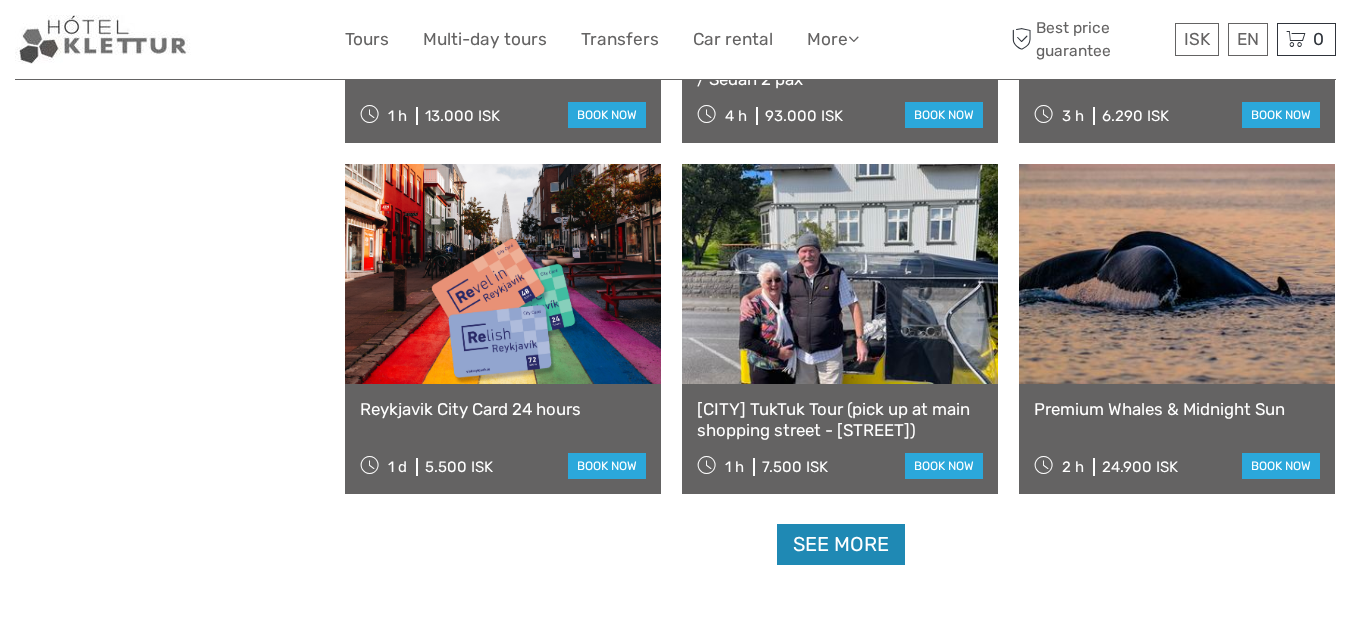 click on "See more" at bounding box center [841, 544] 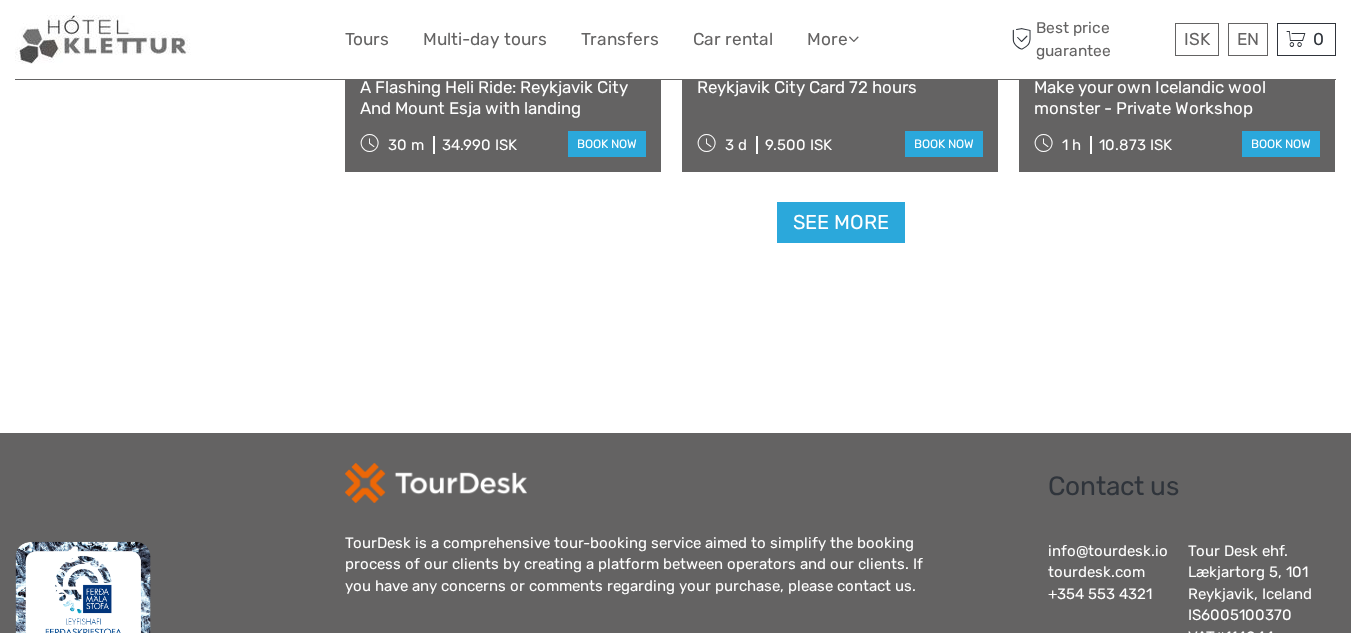 scroll, scrollTop: 6449, scrollLeft: 0, axis: vertical 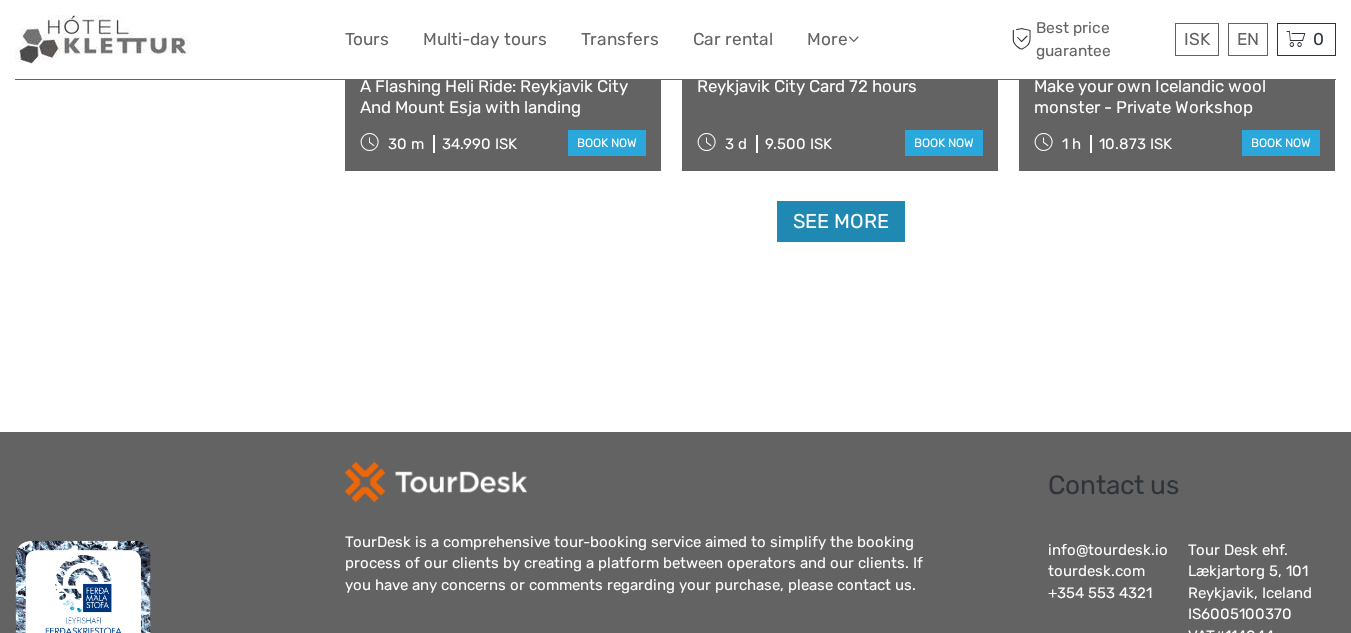 click on "See more" at bounding box center [841, 221] 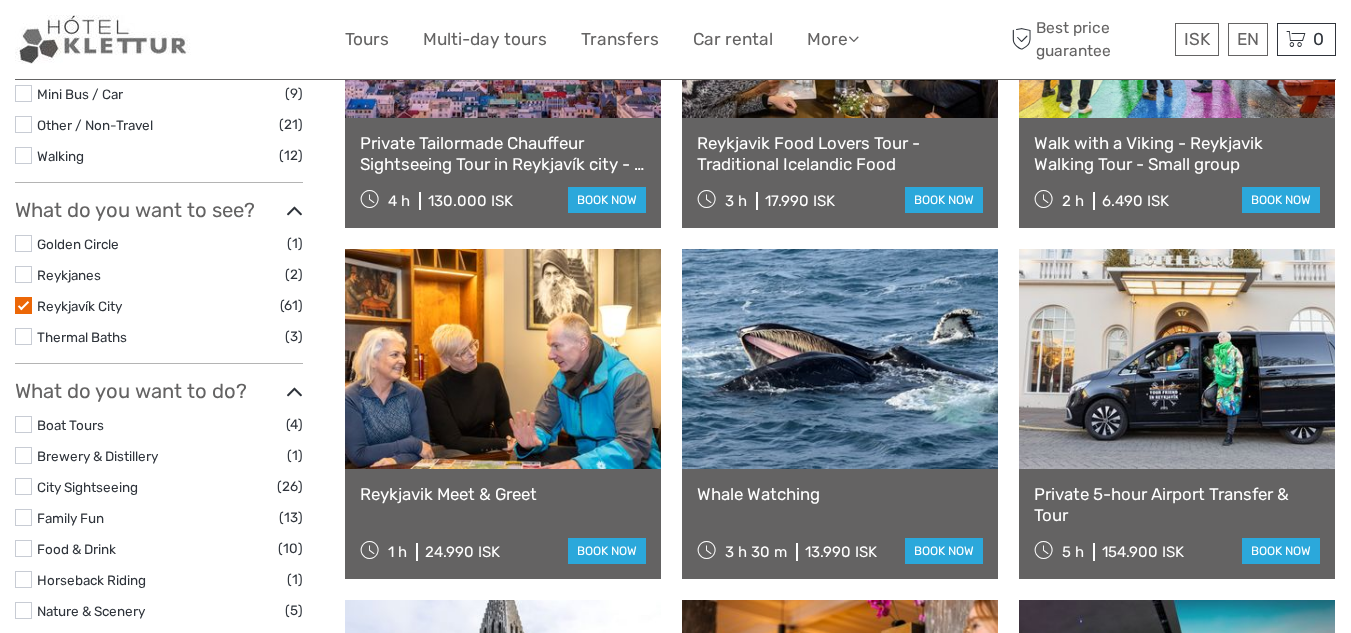 scroll, scrollTop: 777, scrollLeft: 0, axis: vertical 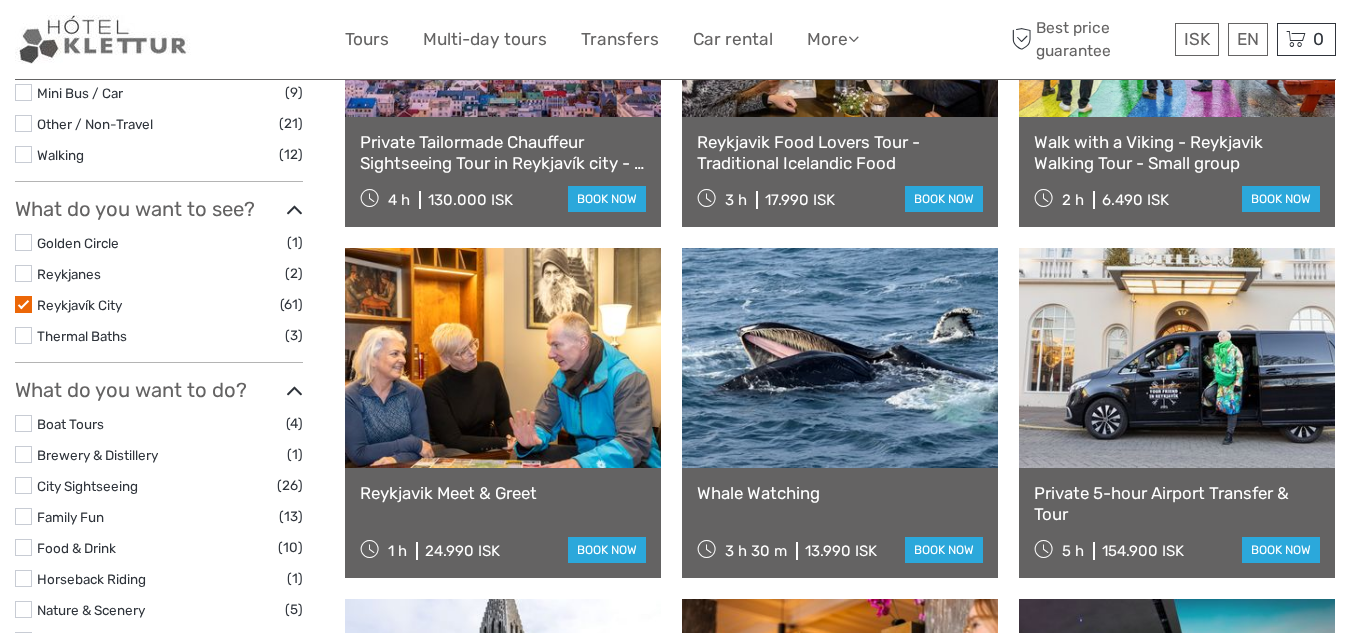click at bounding box center (23, 304) 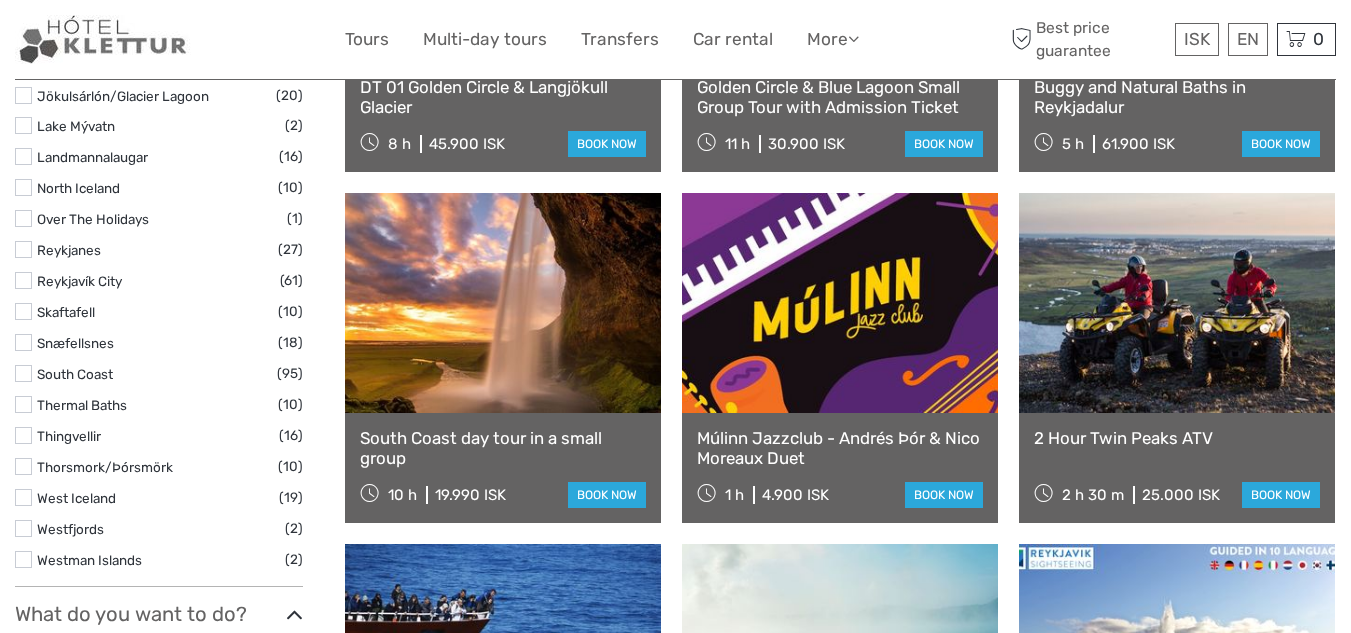scroll, scrollTop: 1142, scrollLeft: 0, axis: vertical 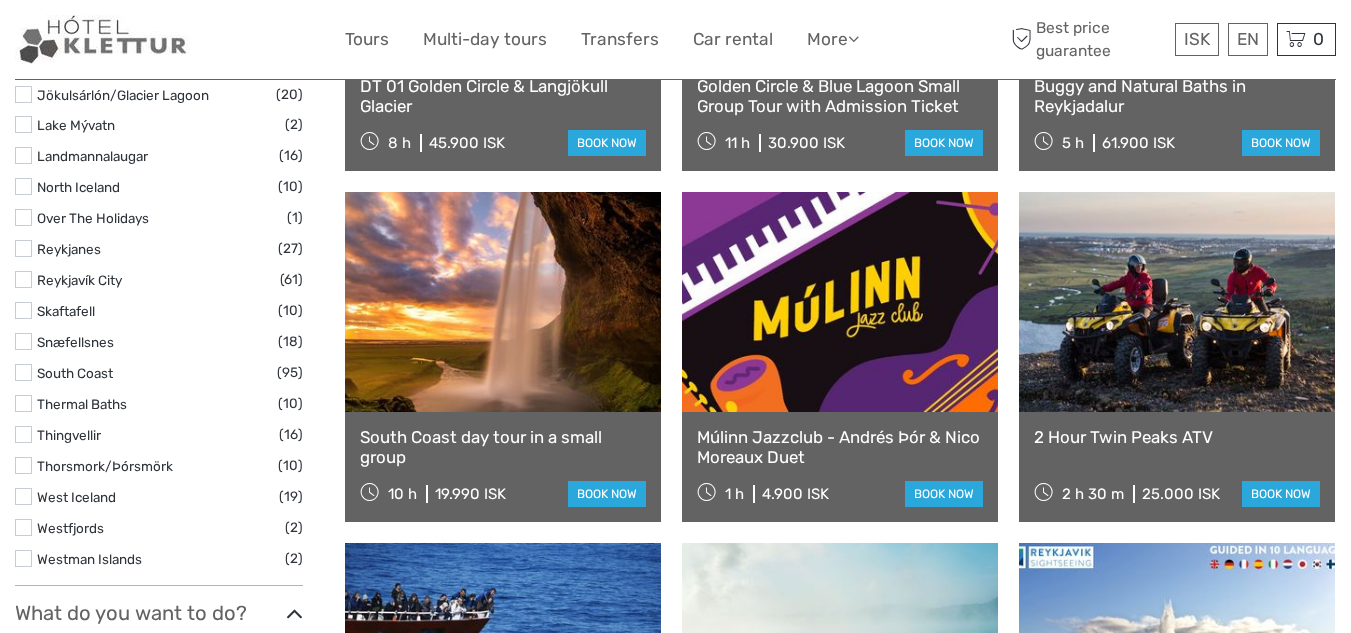 click at bounding box center [23, 372] 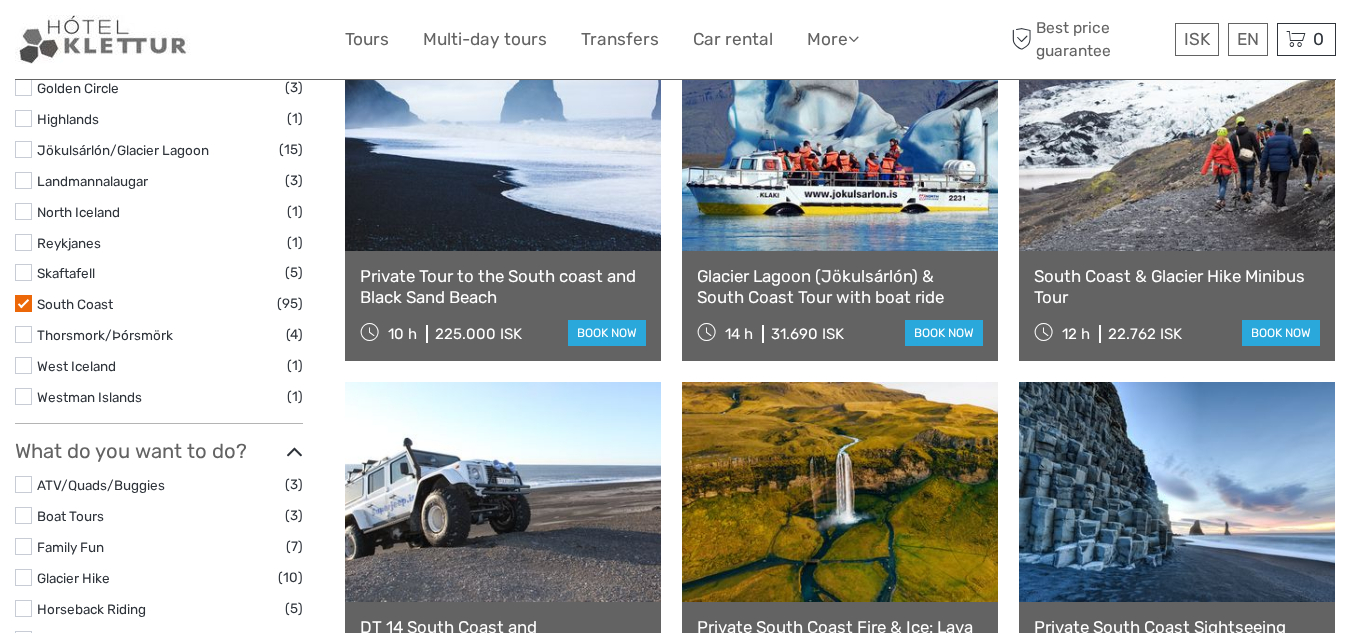 scroll, scrollTop: 993, scrollLeft: 0, axis: vertical 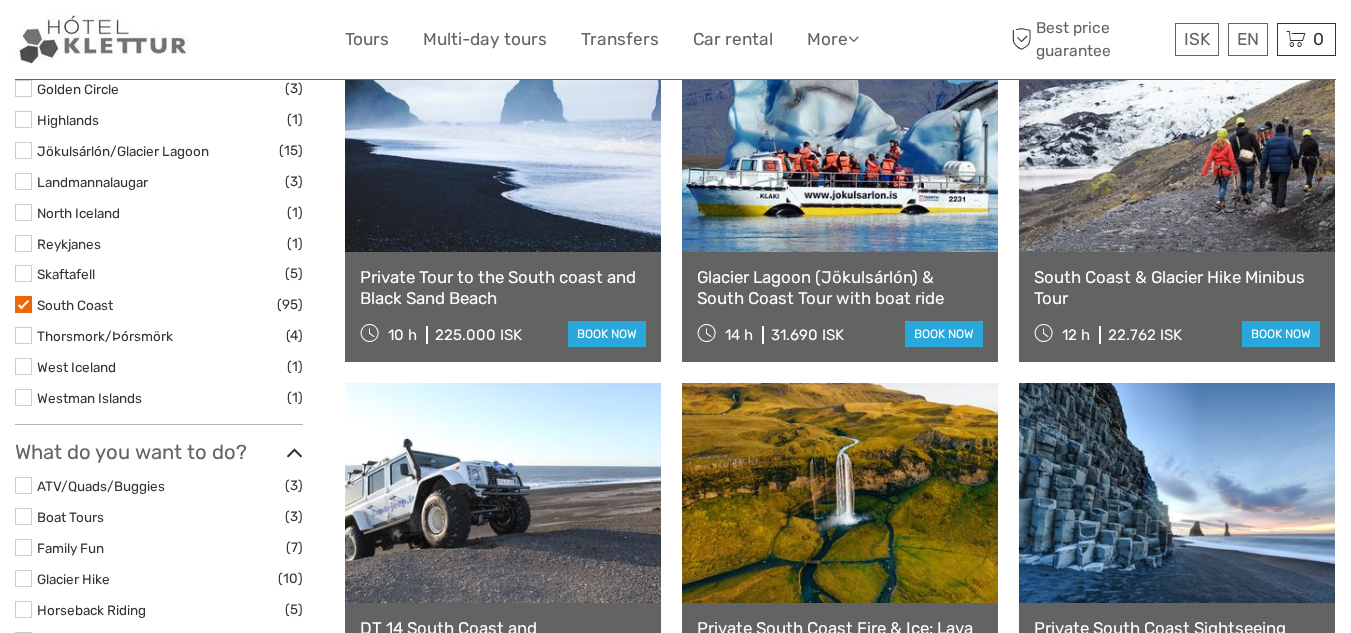 click at bounding box center [23, 304] 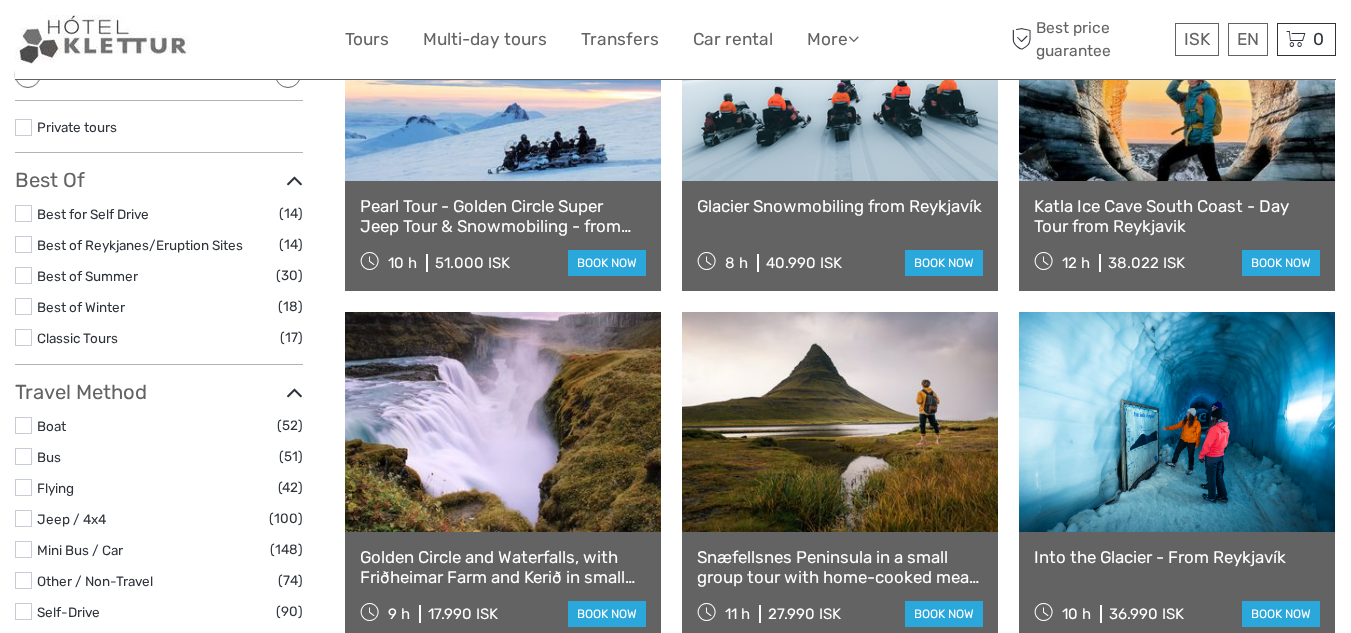 scroll, scrollTop: 346, scrollLeft: 0, axis: vertical 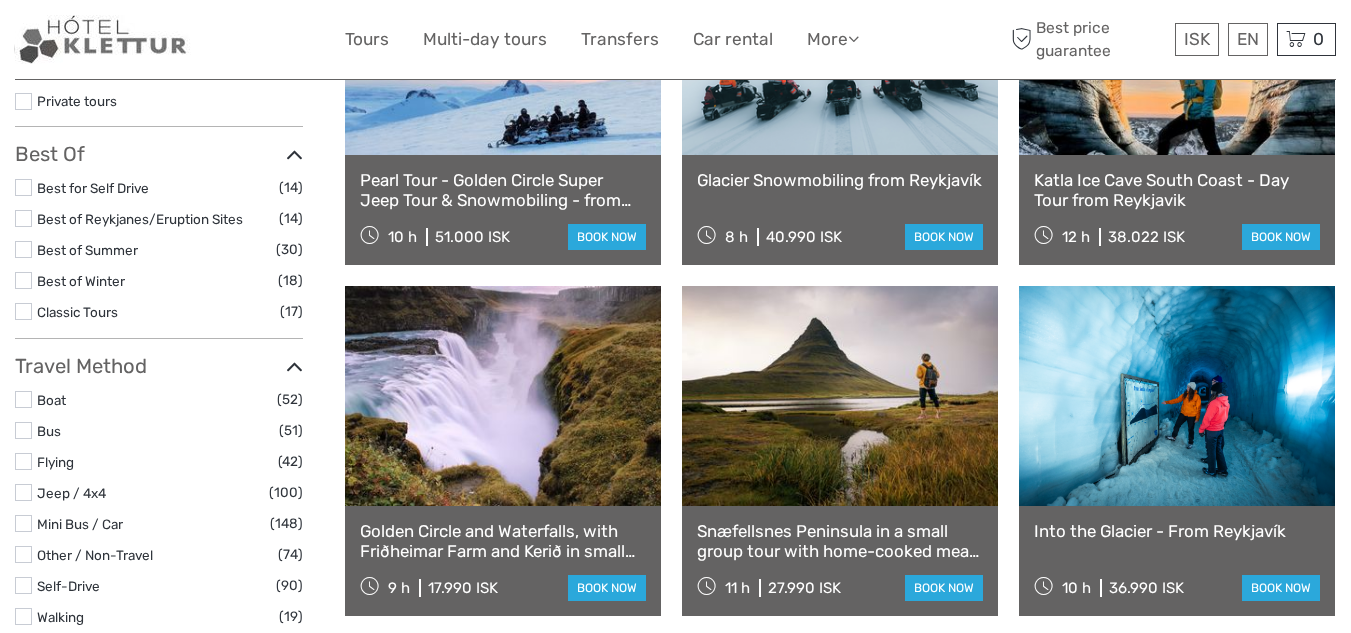 click at bounding box center (23, 280) 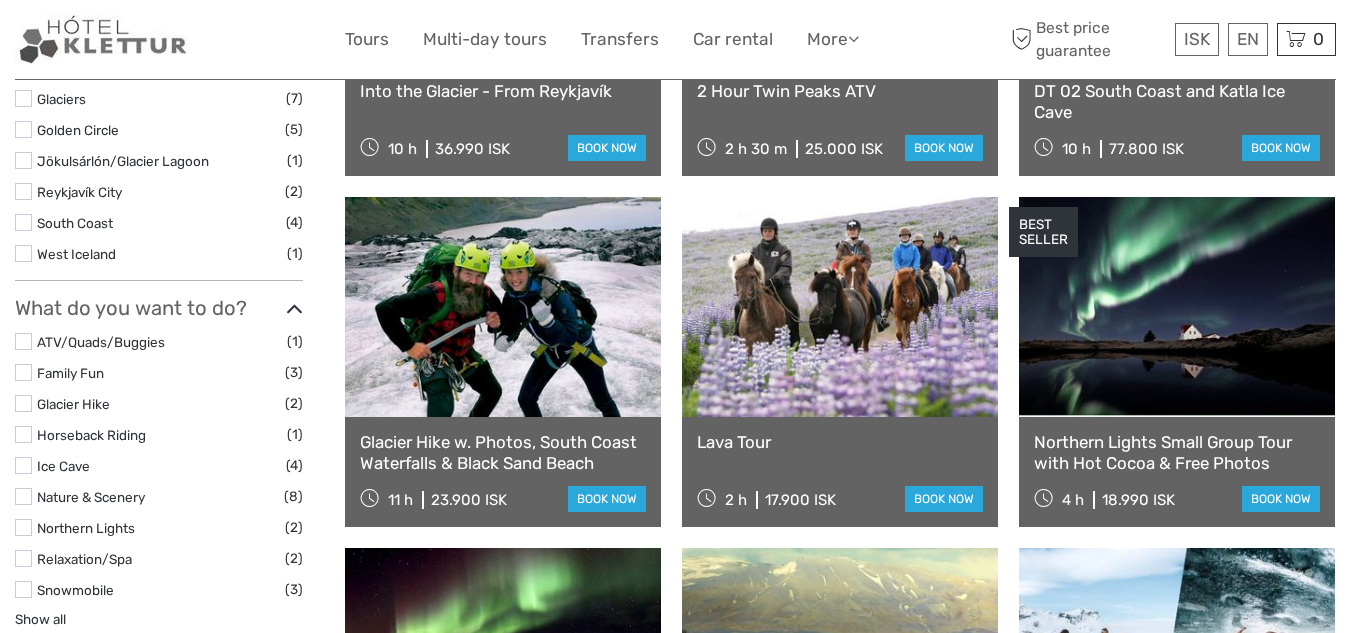 scroll, scrollTop: 832, scrollLeft: 0, axis: vertical 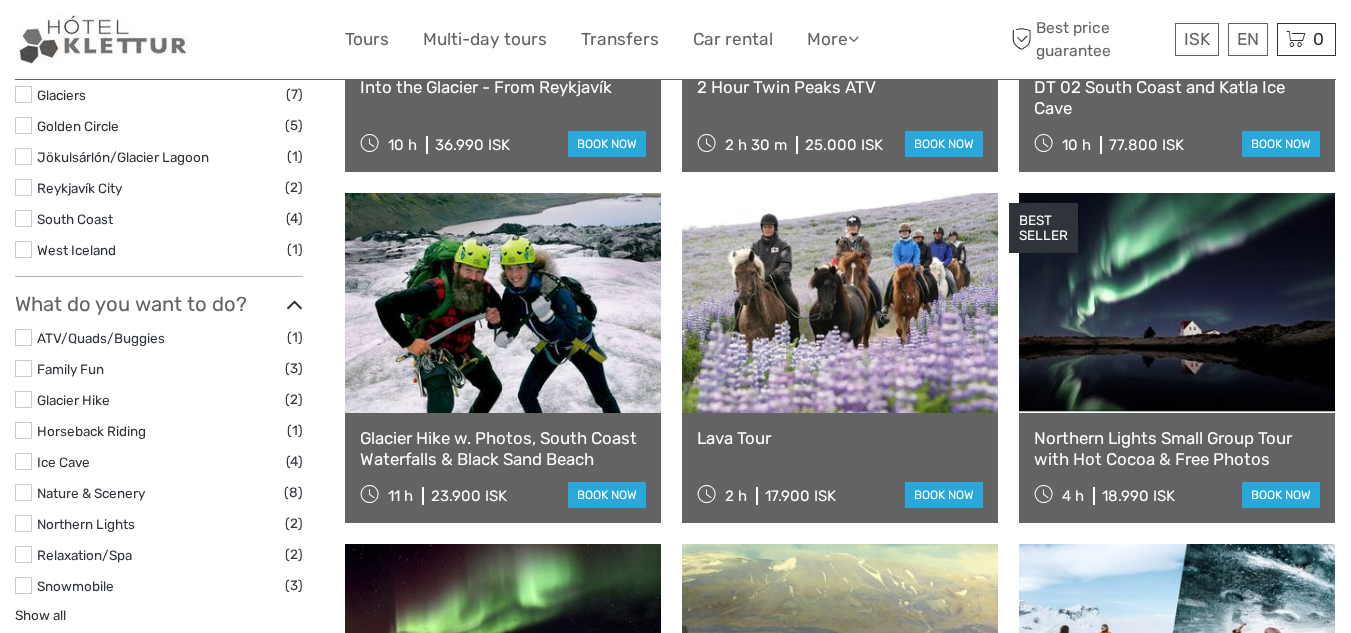 click at bounding box center (840, 303) 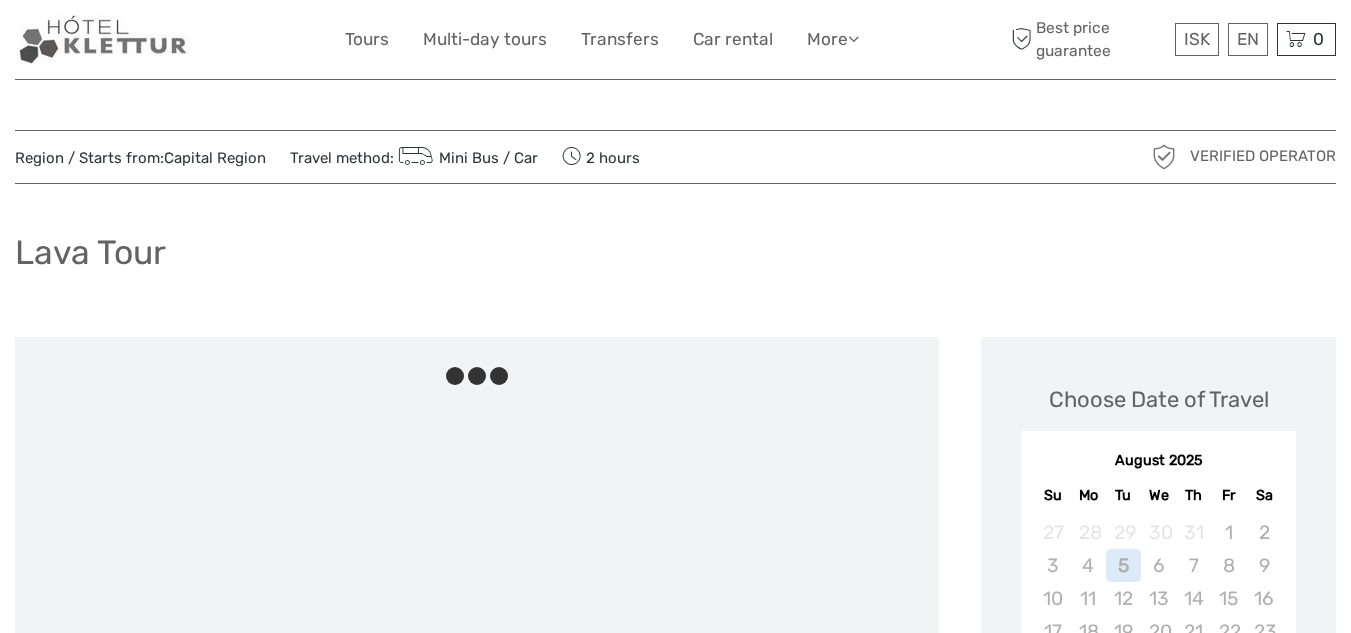 scroll, scrollTop: 0, scrollLeft: 0, axis: both 